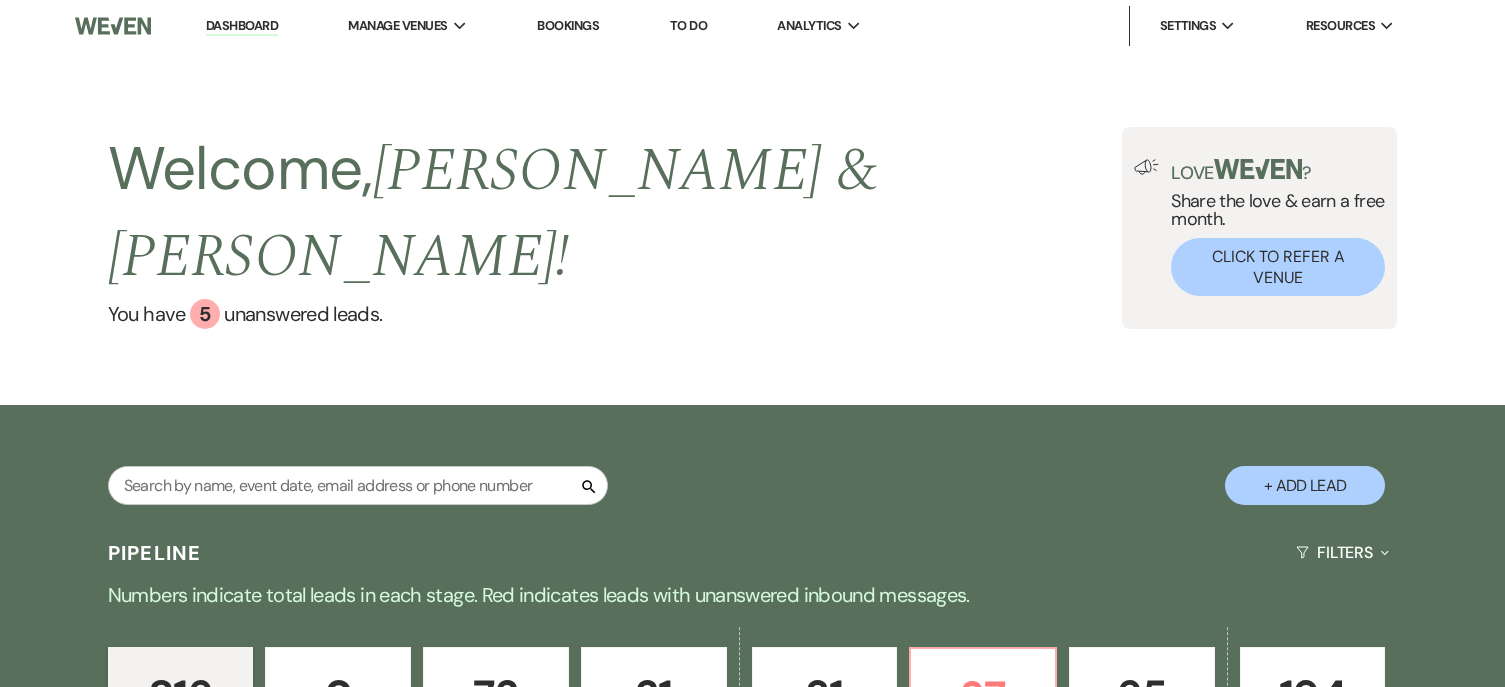 scroll, scrollTop: 0, scrollLeft: 0, axis: both 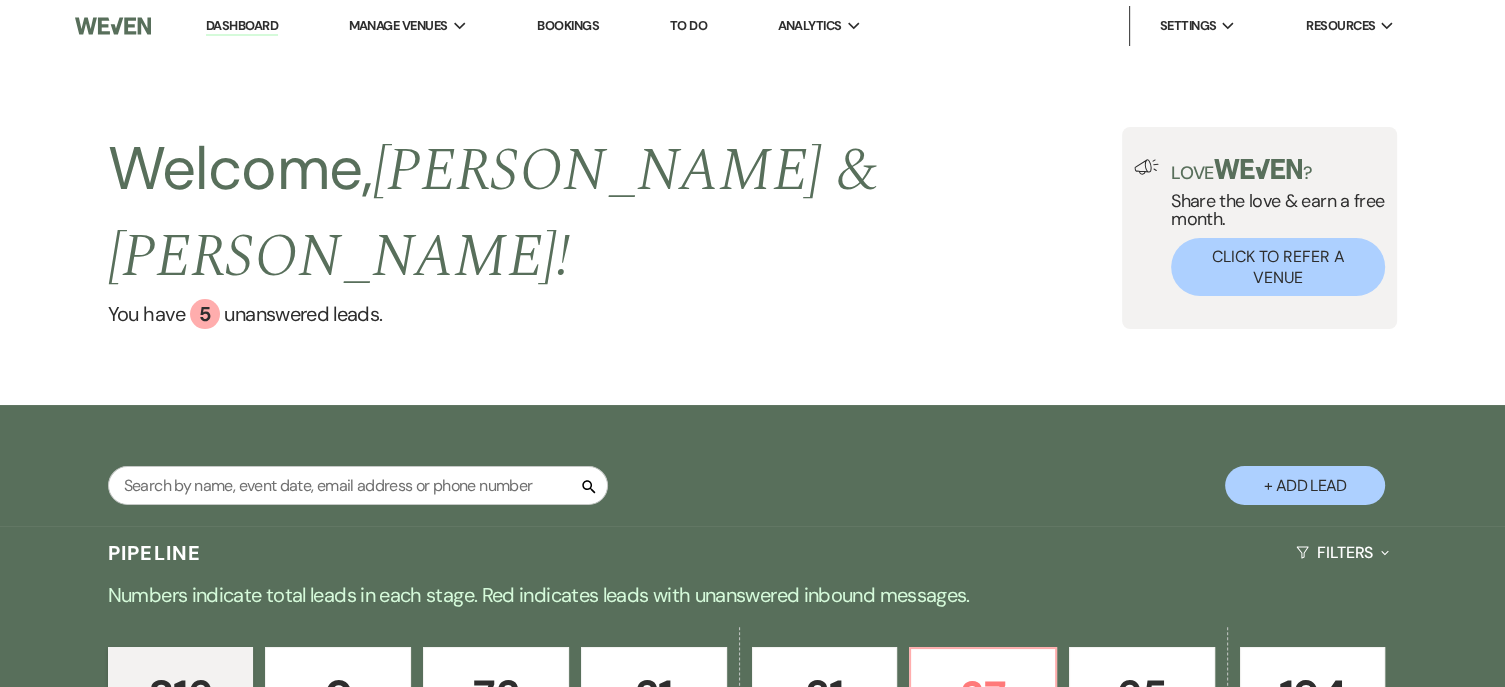 click on "+ Add Lead" at bounding box center [1305, 485] 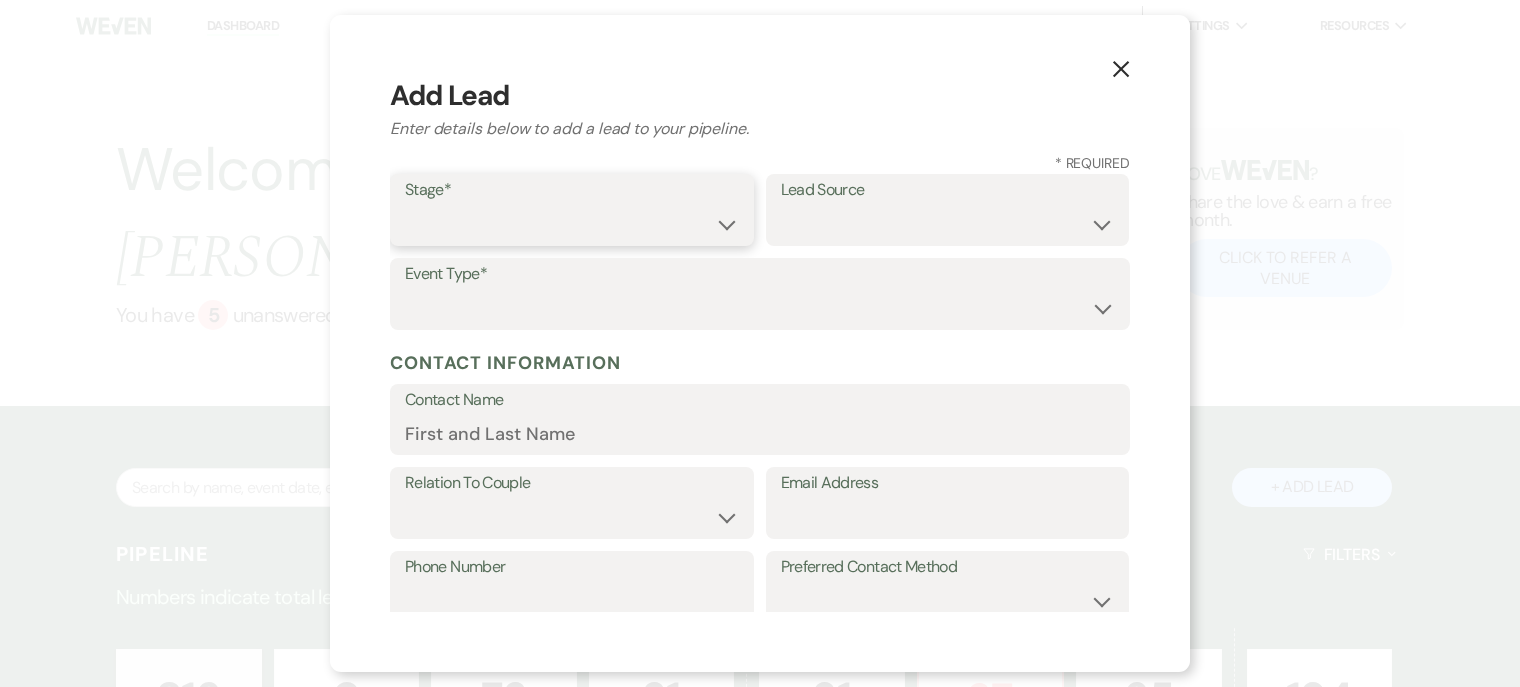 click on "Inquiry Follow Up Tour Requested Tour Confirmed Toured Proposal Sent Booked Lost" at bounding box center (572, 224) 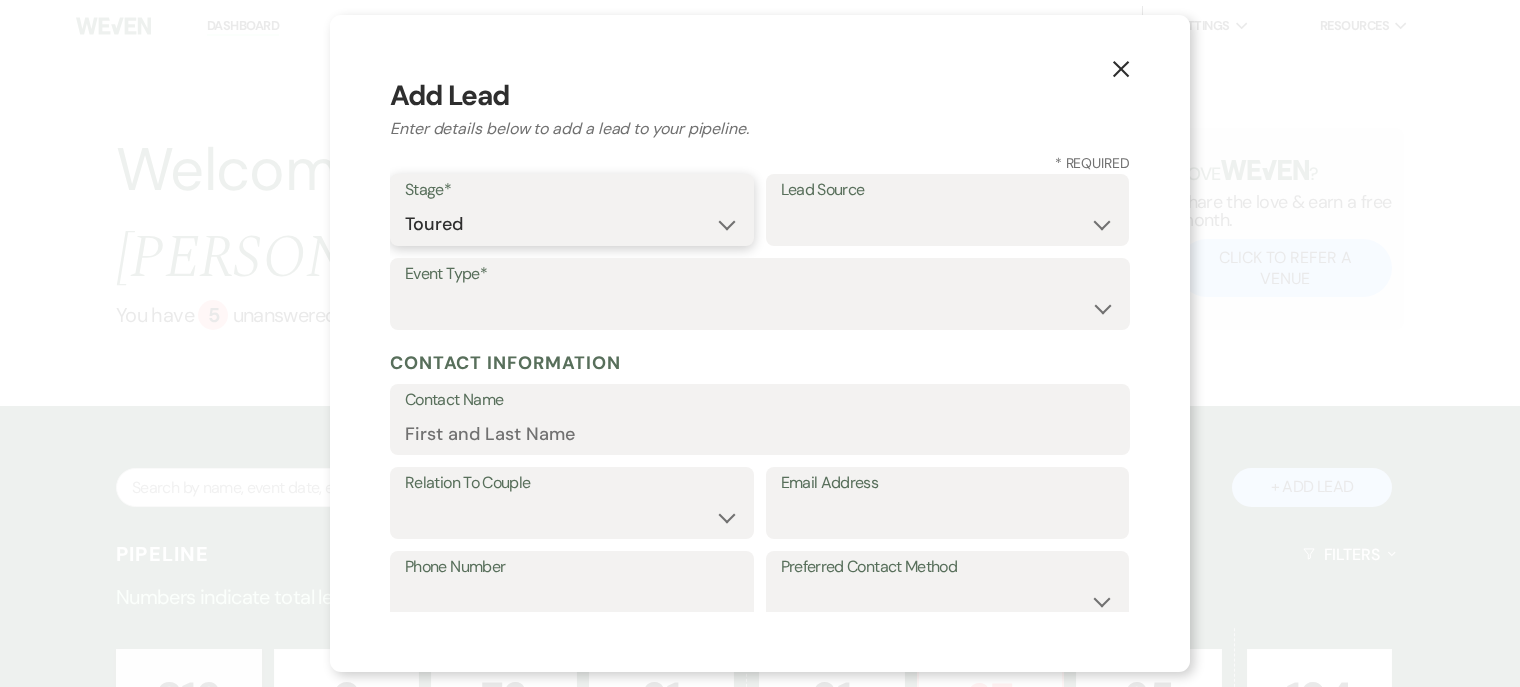 click on "Inquiry Follow Up Tour Requested Tour Confirmed Toured Proposal Sent Booked Lost" at bounding box center (572, 224) 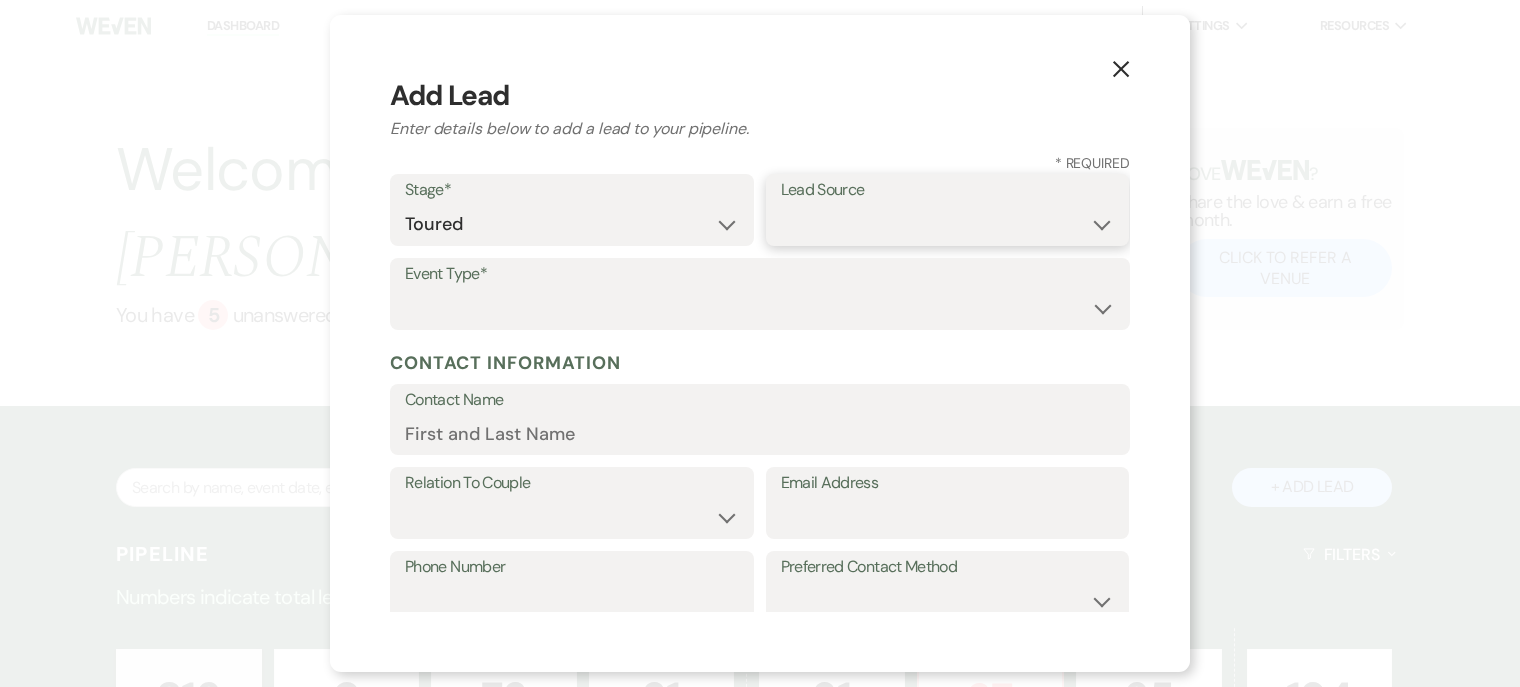 click on "Weven Venue Website Instagram Facebook Pinterest Google The Knot Wedding Wire Here Comes the Guide Wedding Spot Eventective [PERSON_NAME] The Venue Report PartySlate VRBO / Homeaway Airbnb Wedding Show TikTok X / Twitter Phone Call Walk-in Vendor Referral Advertising Personal Referral Local Referral Other" at bounding box center (948, 224) 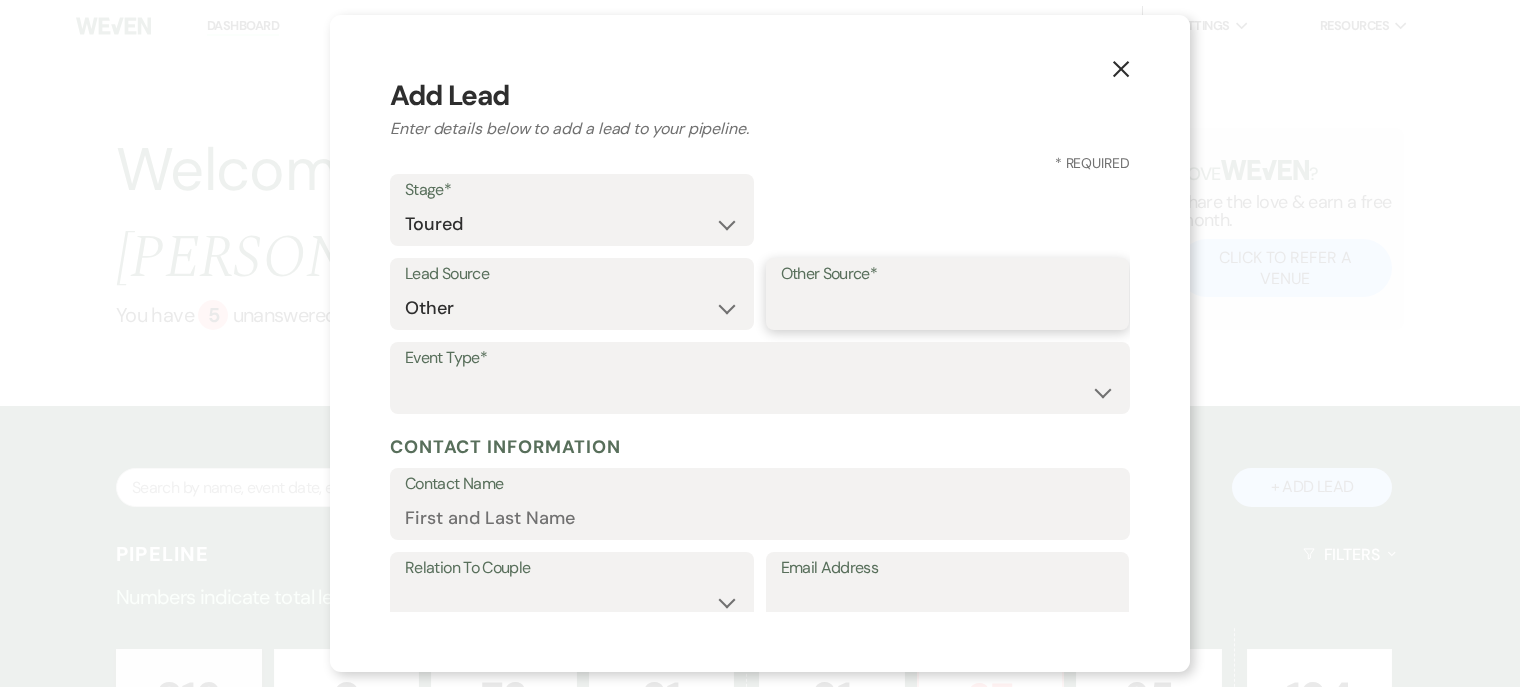 click on "Other Source*" at bounding box center [948, 308] 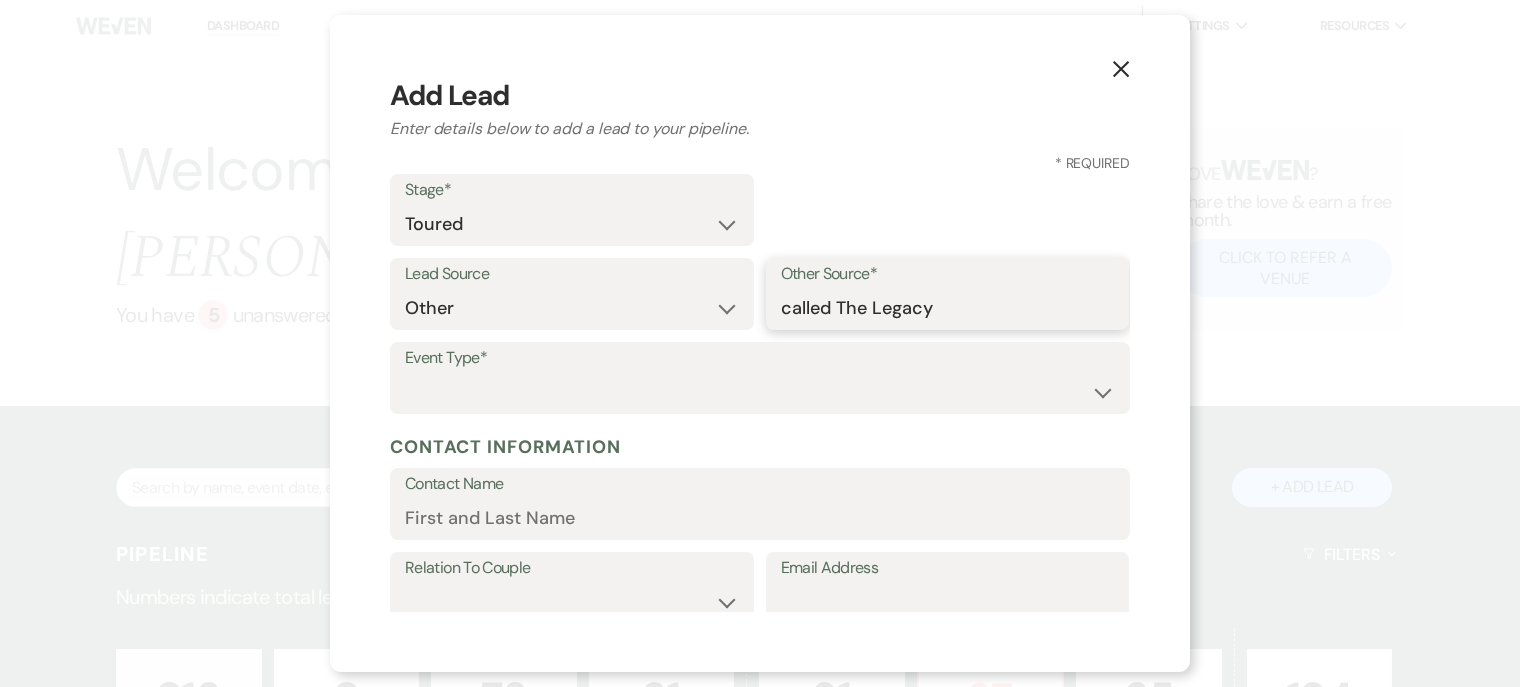 click on "called The Legacy" at bounding box center [948, 308] 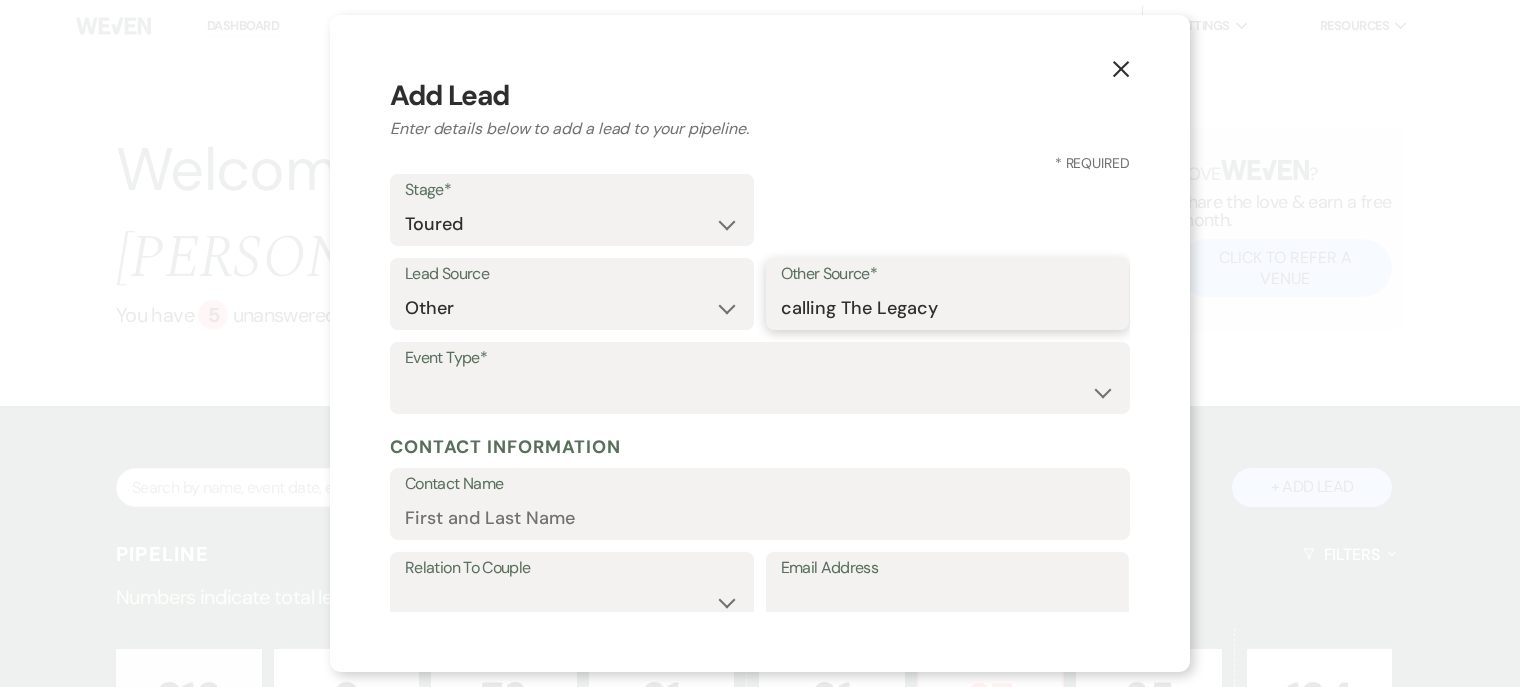 type on "calling The Legacy" 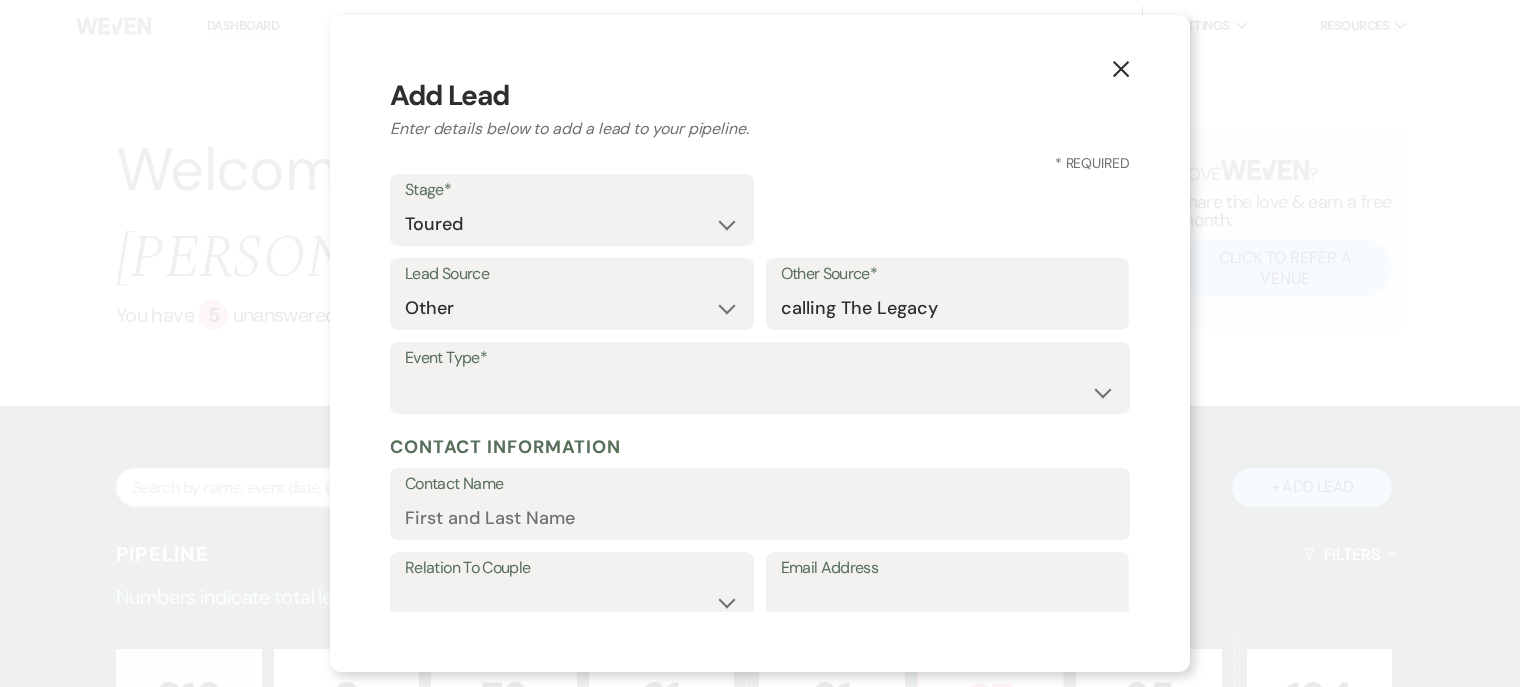 click on "Event Type*" at bounding box center (760, 358) 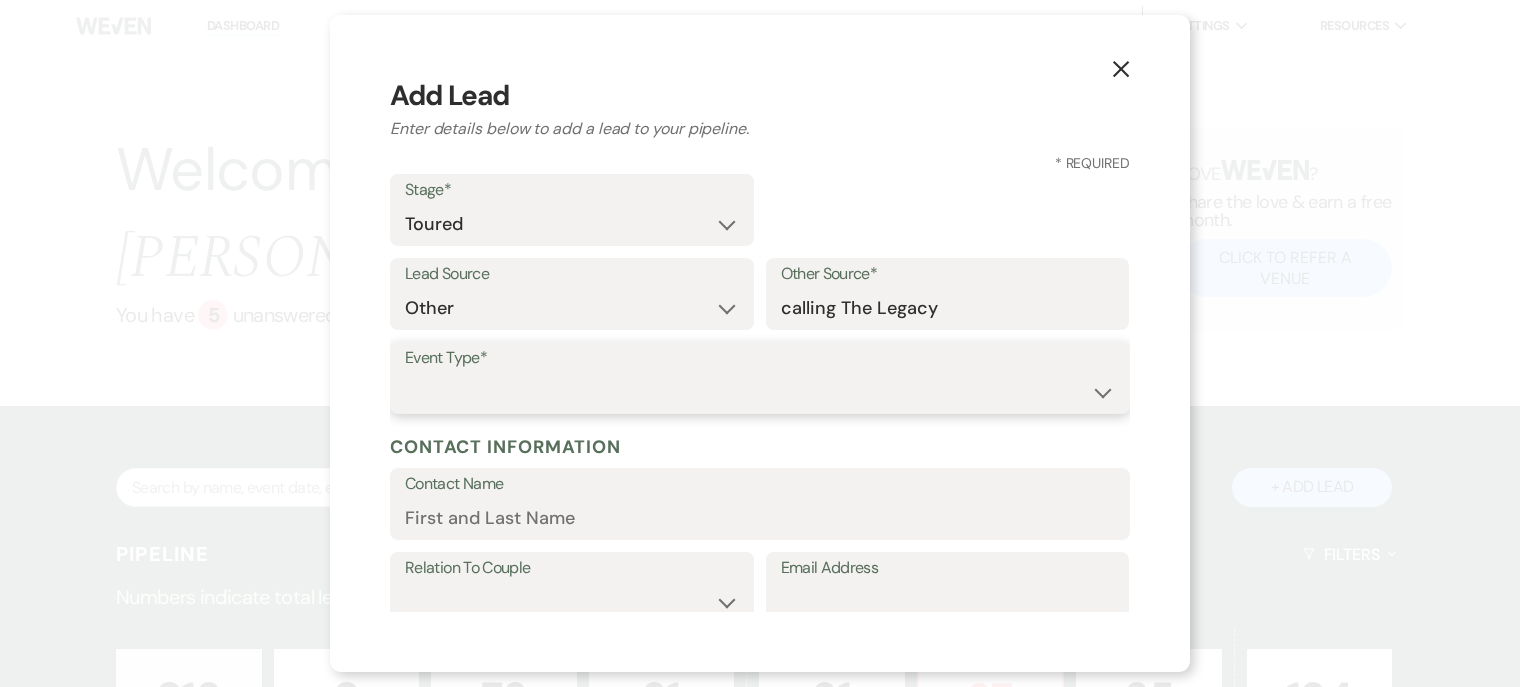click on "Wedding Anniversary Party Baby Shower Bachelorette / Bachelor Party Birthday Party Bridal Shower Brunch Community Event Concert Corporate Event Elopement End of Life Celebration Engagement Party Fundraiser Graduation Party Micro Wedding Prom Quinceañera Rehearsal Dinner Religious Event Retreat Other" at bounding box center [760, 392] 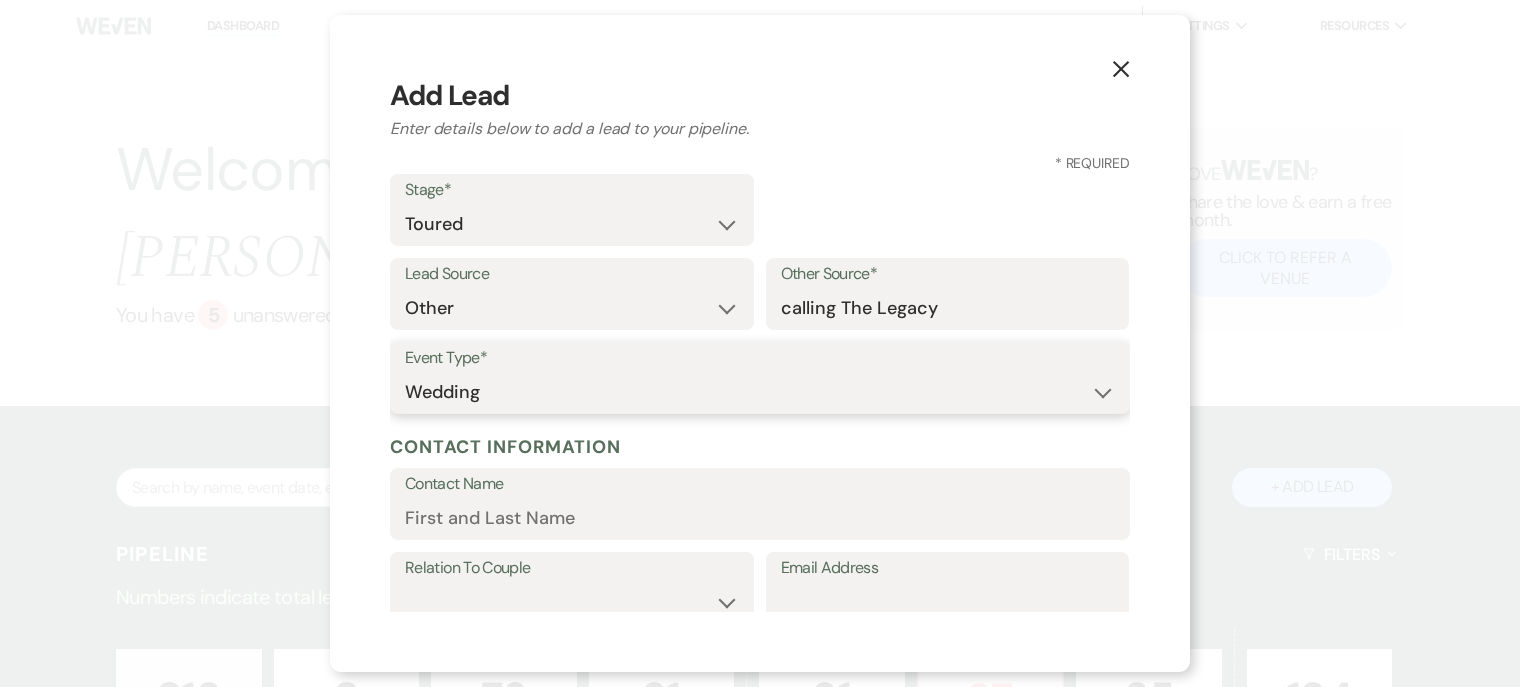 click on "Wedding Anniversary Party Baby Shower Bachelorette / Bachelor Party Birthday Party Bridal Shower Brunch Community Event Concert Corporate Event Elopement End of Life Celebration Engagement Party Fundraiser Graduation Party Micro Wedding Prom Quinceañera Rehearsal Dinner Religious Event Retreat Other" at bounding box center (760, 392) 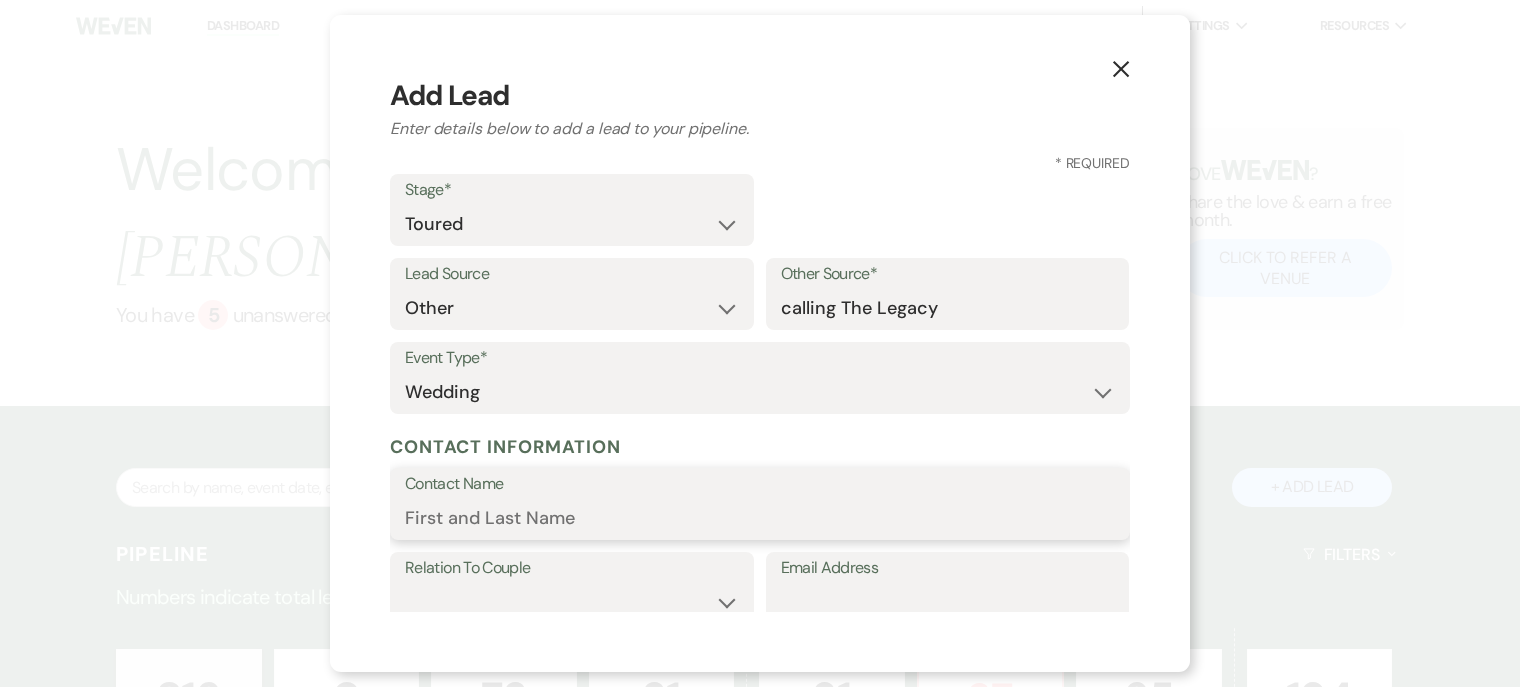 click on "Contact Name" at bounding box center [760, 518] 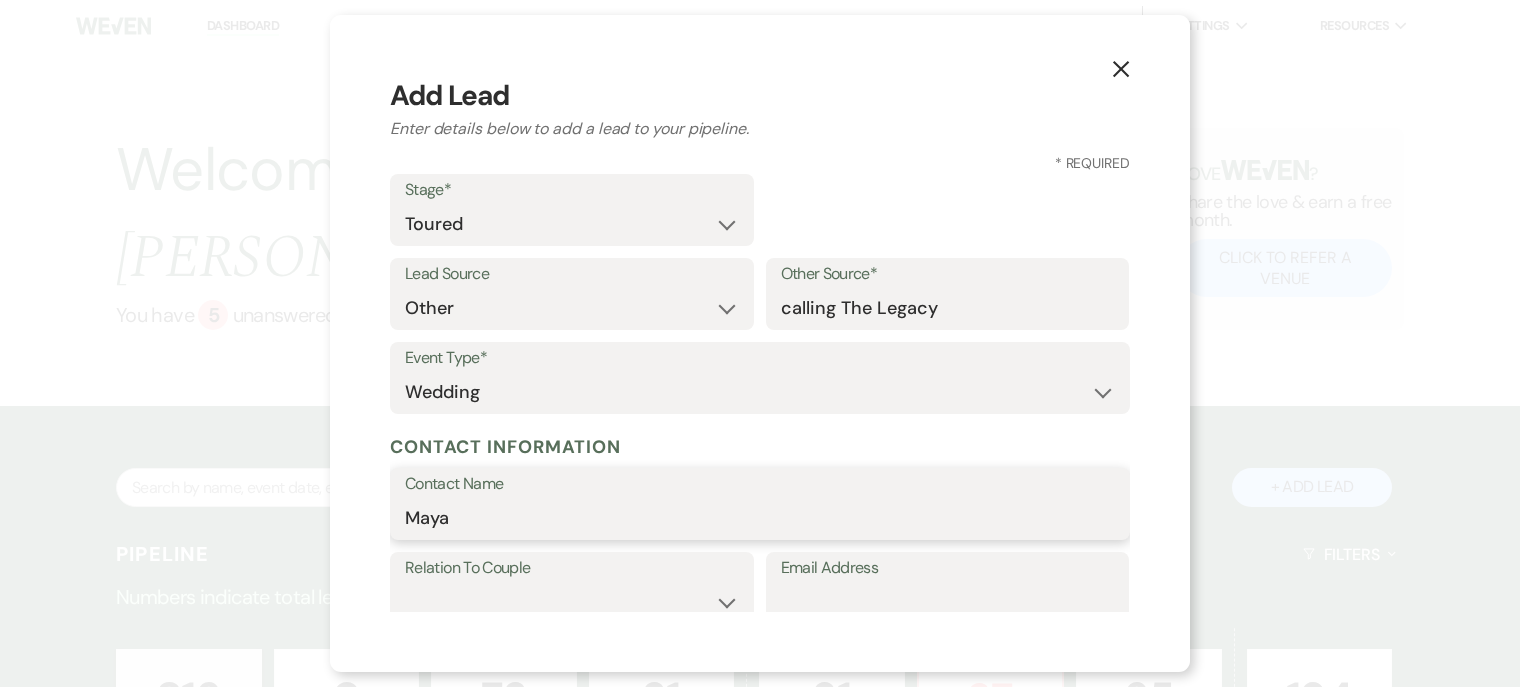 type on "Maya" 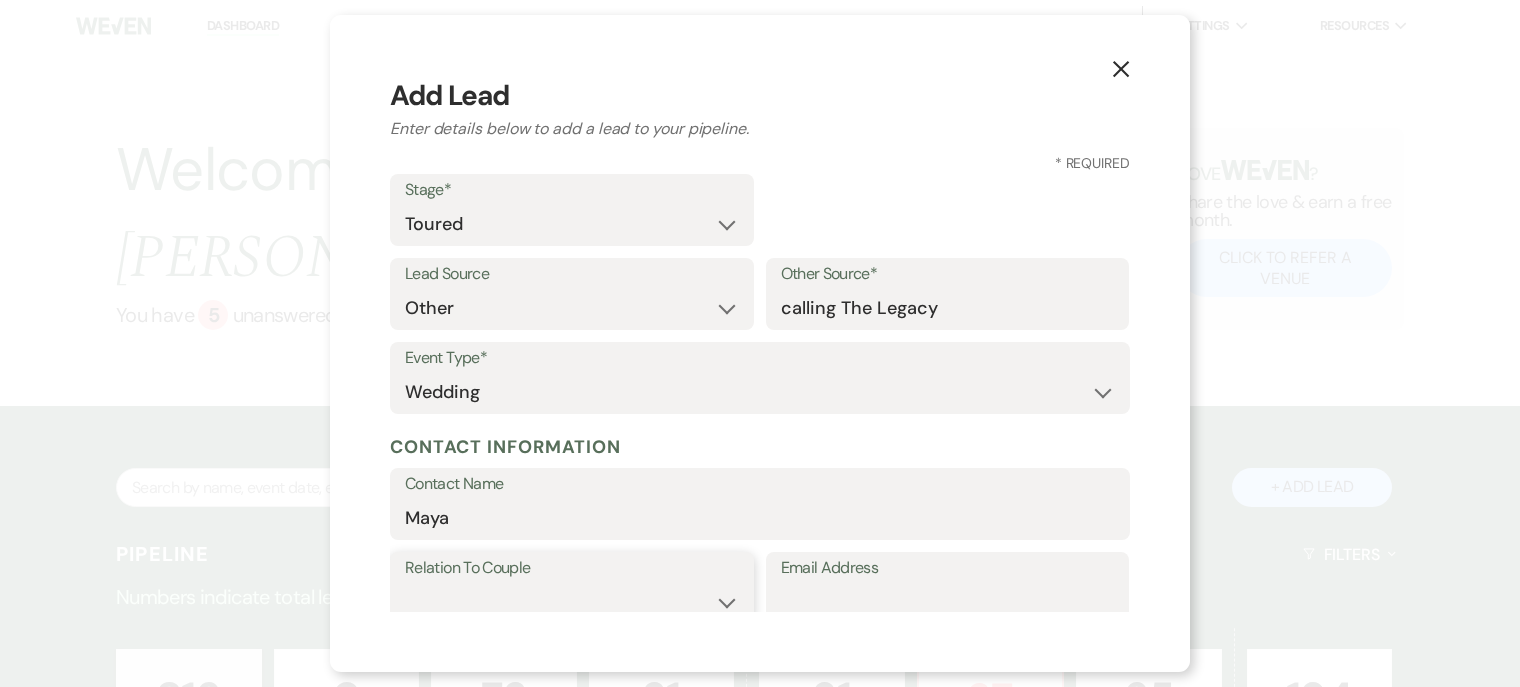 click on "Couple Planner Parent of Couple Family Member Friend Other" at bounding box center (572, 601) 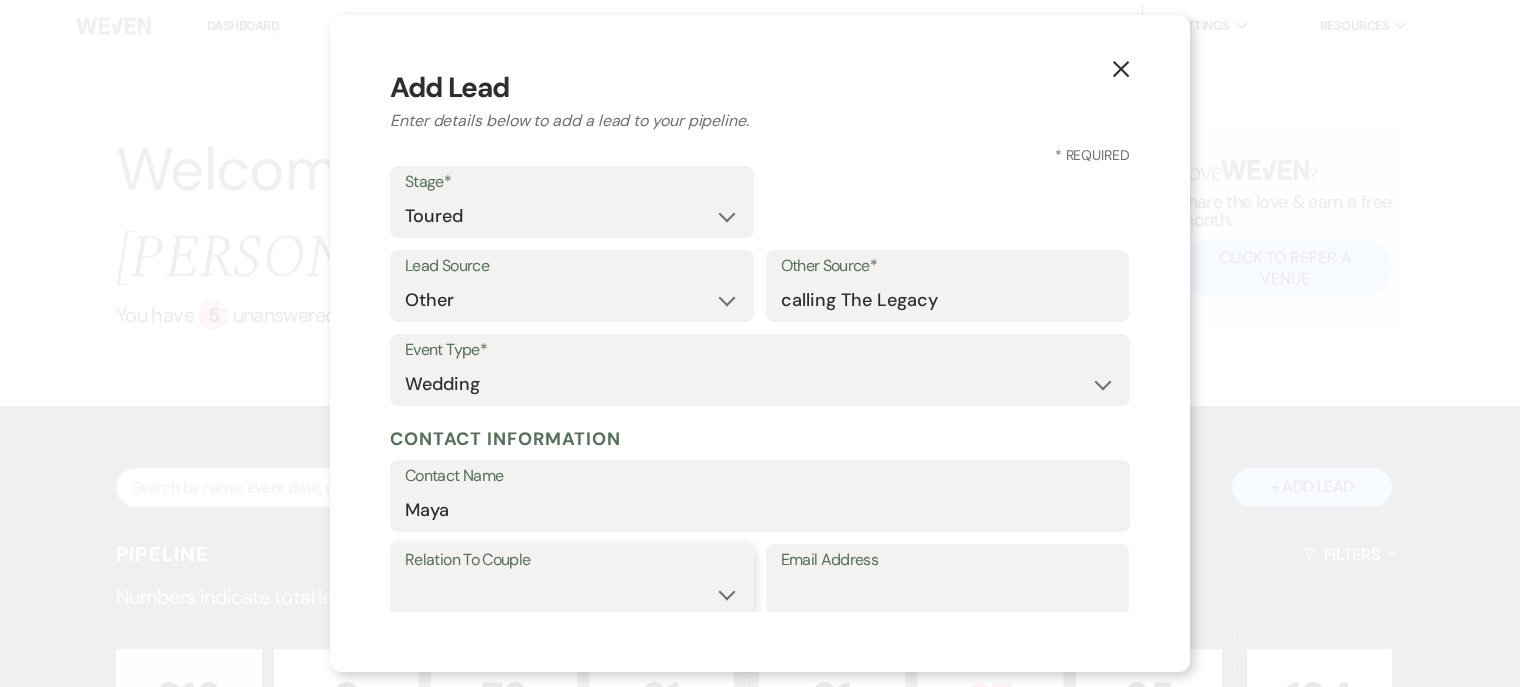 select on "1" 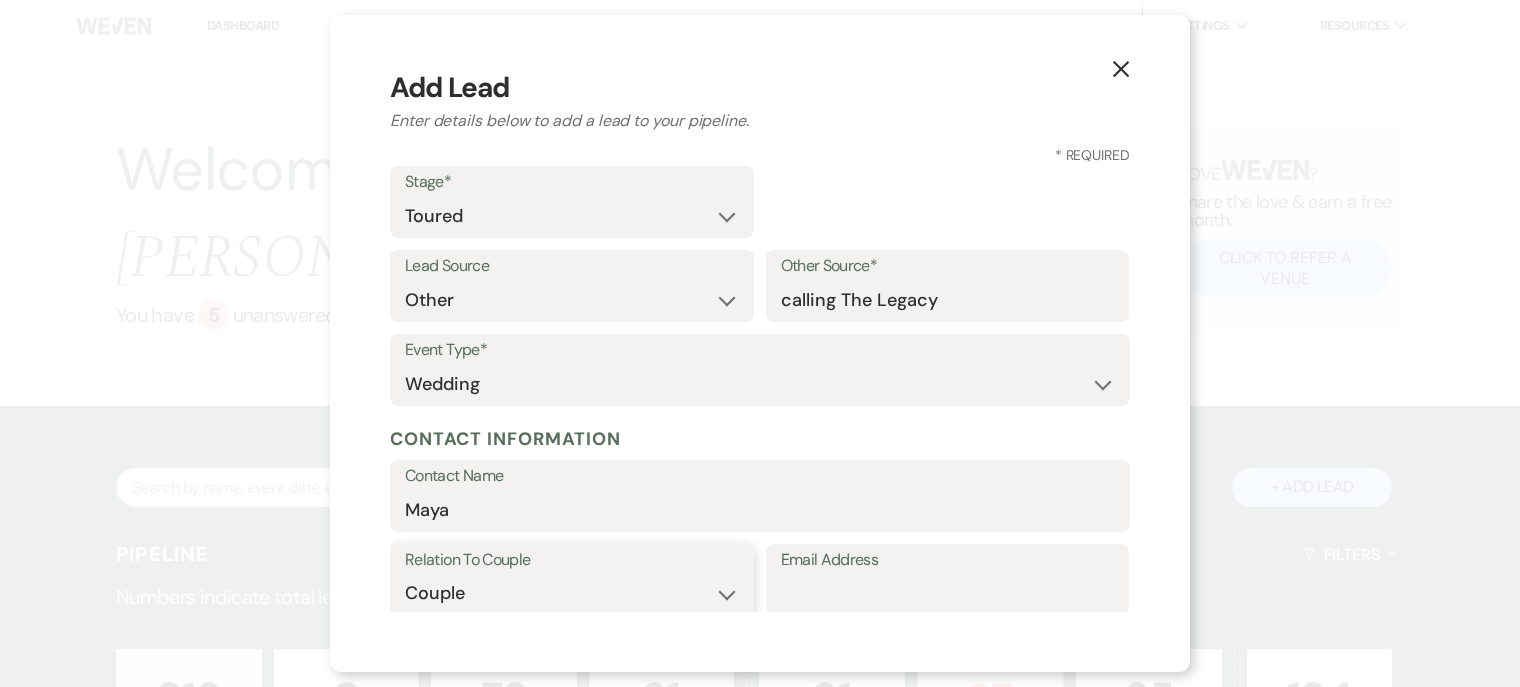 click on "Couple Planner Parent of Couple Family Member Friend Other" at bounding box center (572, 593) 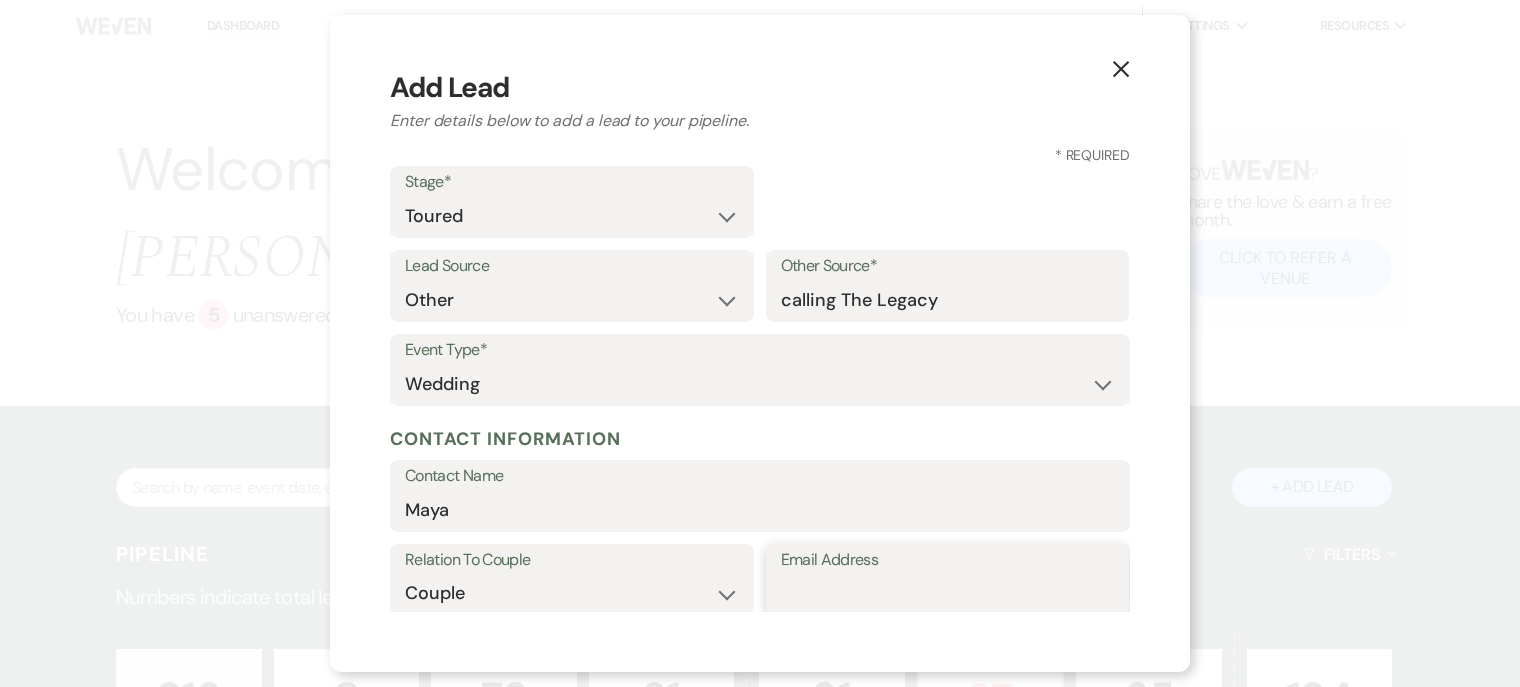 click on "Email Address" at bounding box center [948, 593] 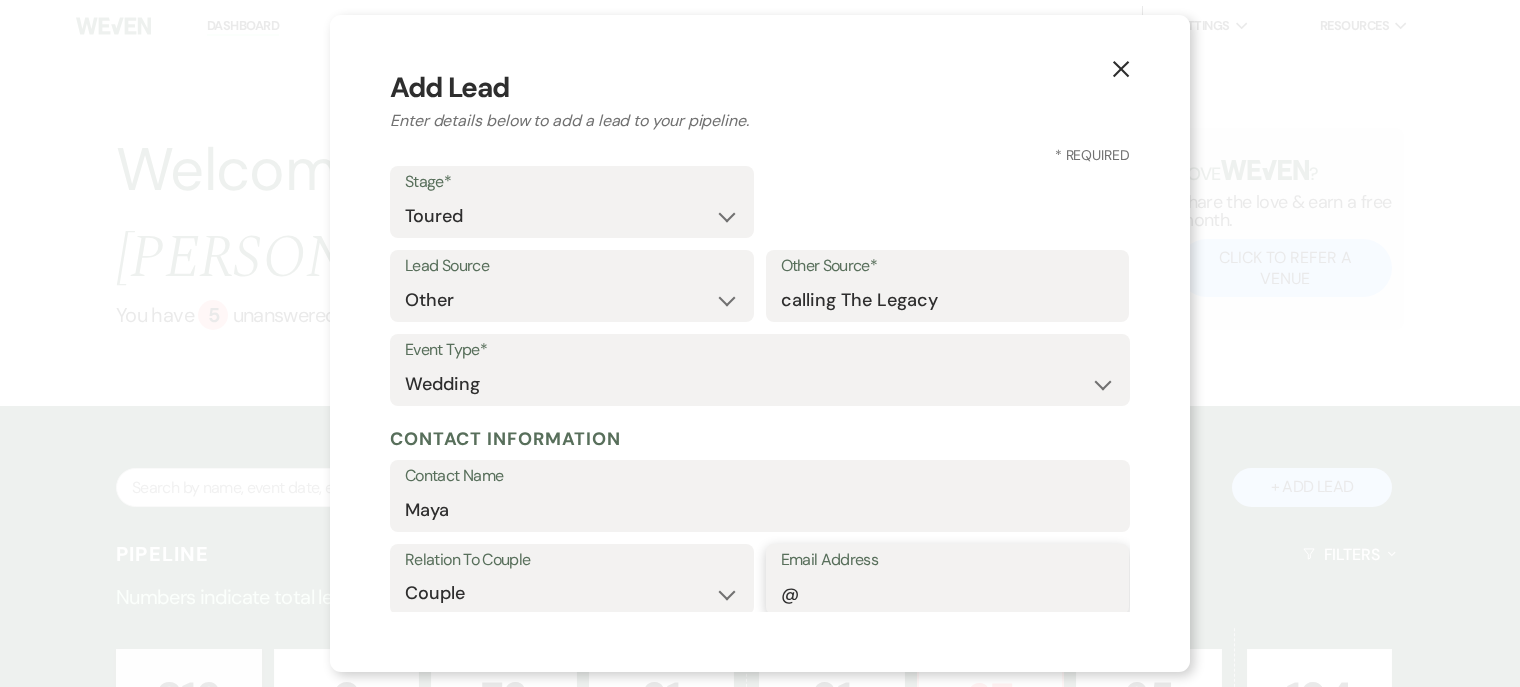 click on "@" at bounding box center (948, 593) 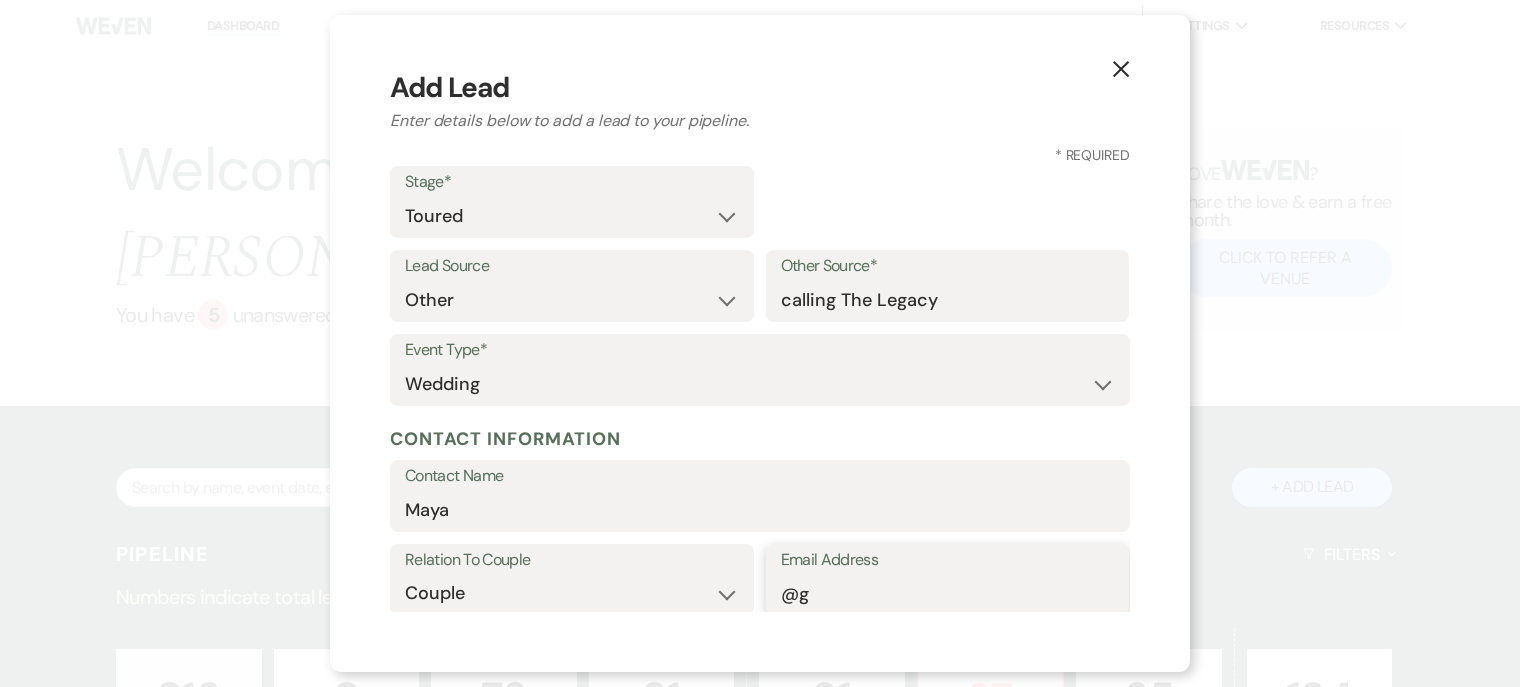 type on "@" 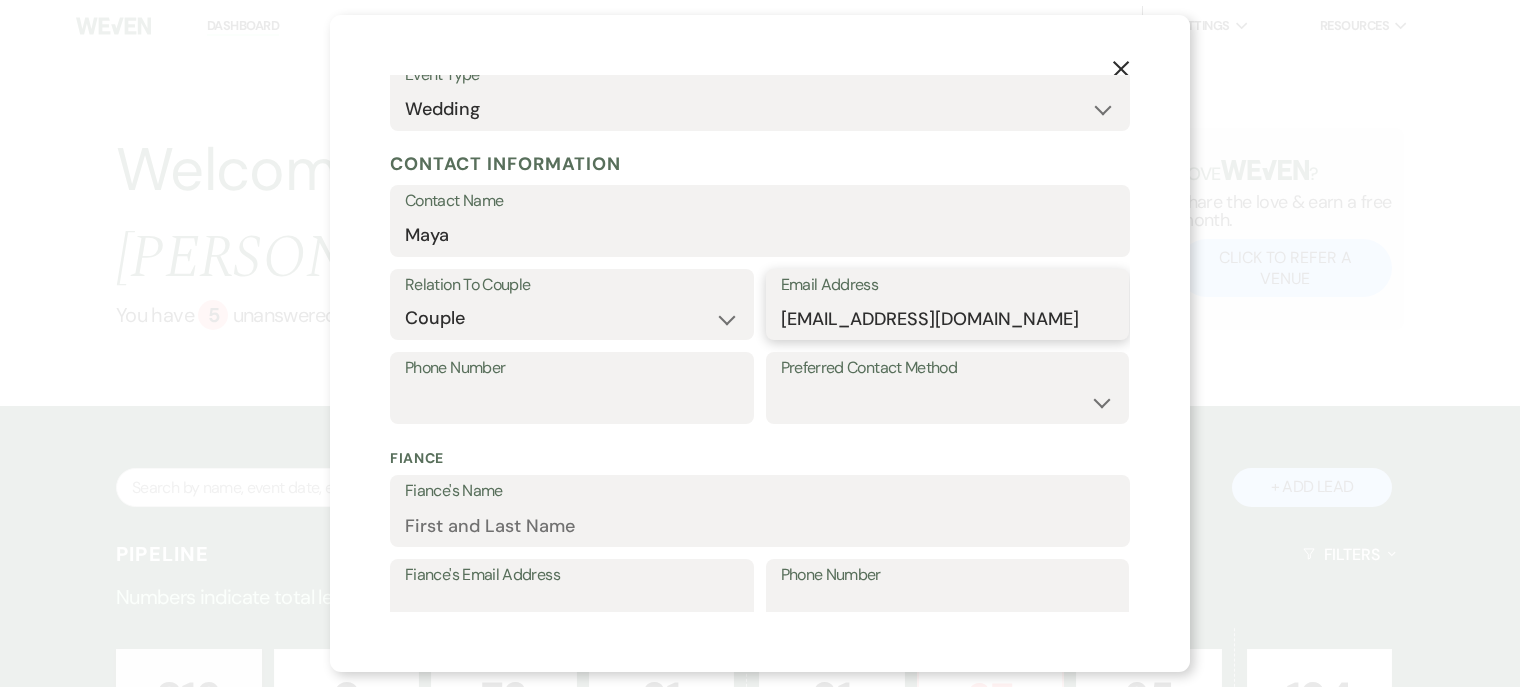 scroll, scrollTop: 284, scrollLeft: 0, axis: vertical 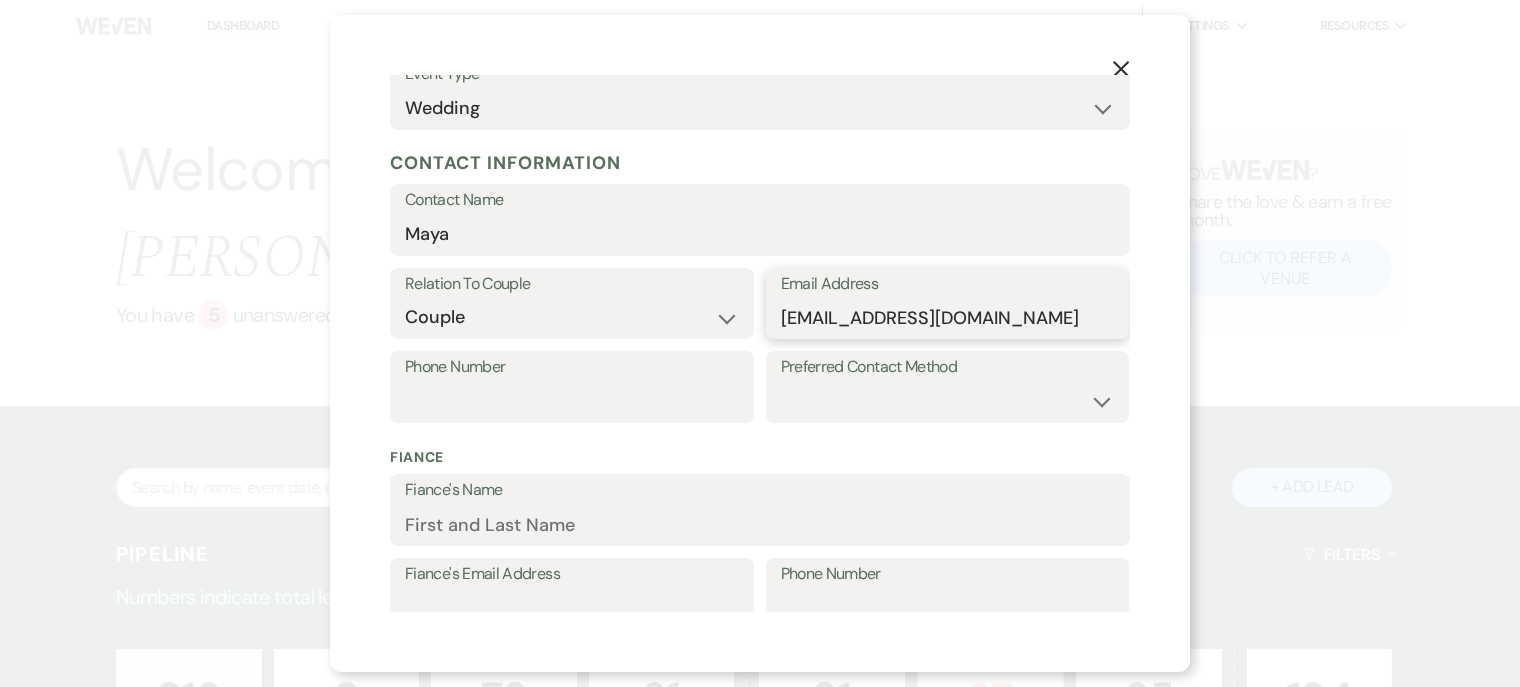 type on "[EMAIL_ADDRESS][DOMAIN_NAME]" 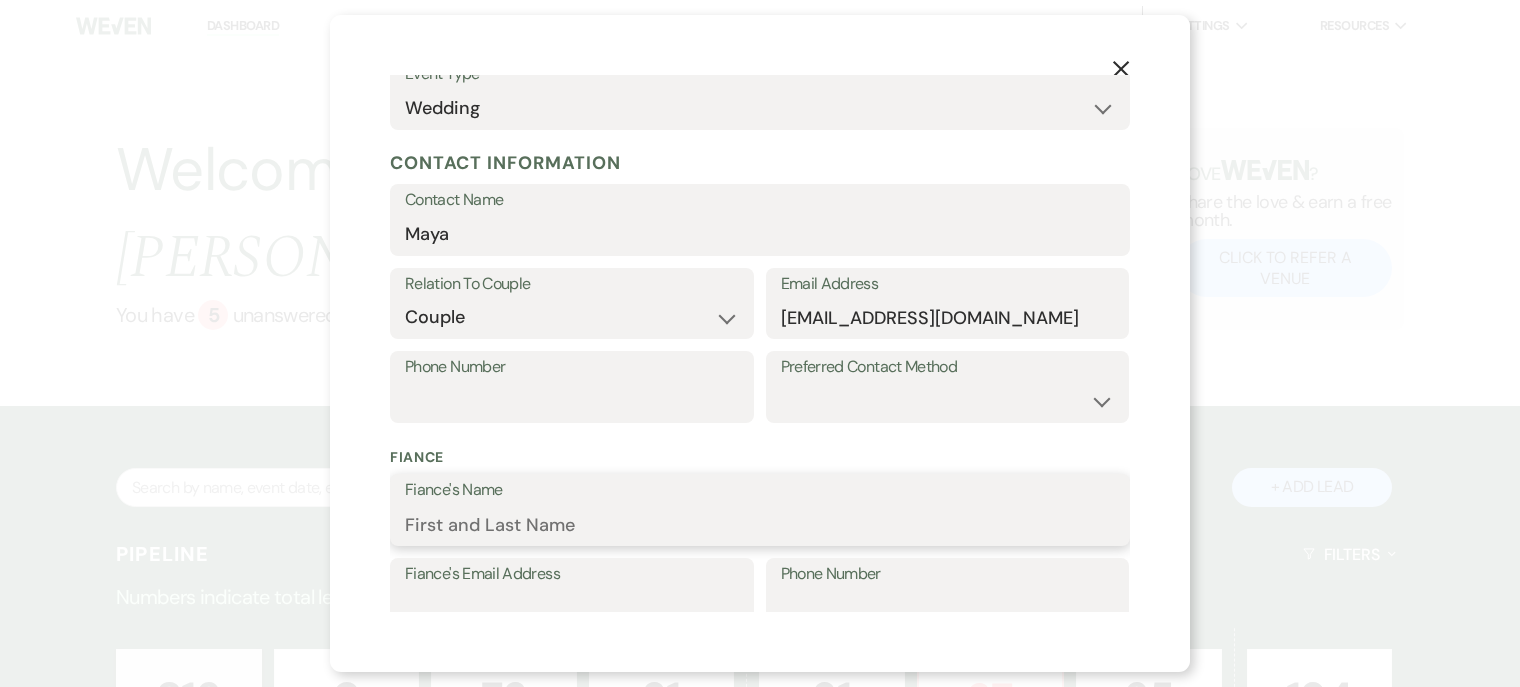 click on "Fiance's Name" at bounding box center (760, 524) 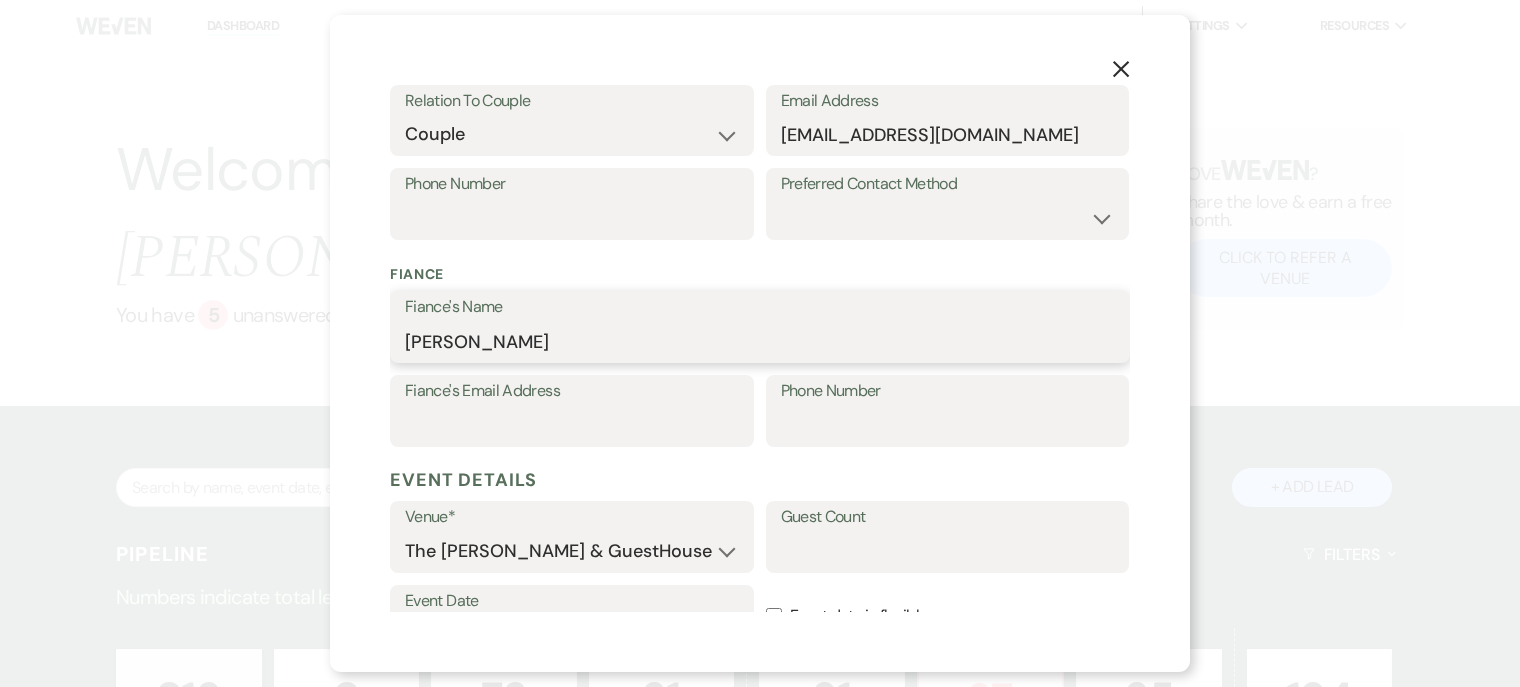 scroll, scrollTop: 548, scrollLeft: 0, axis: vertical 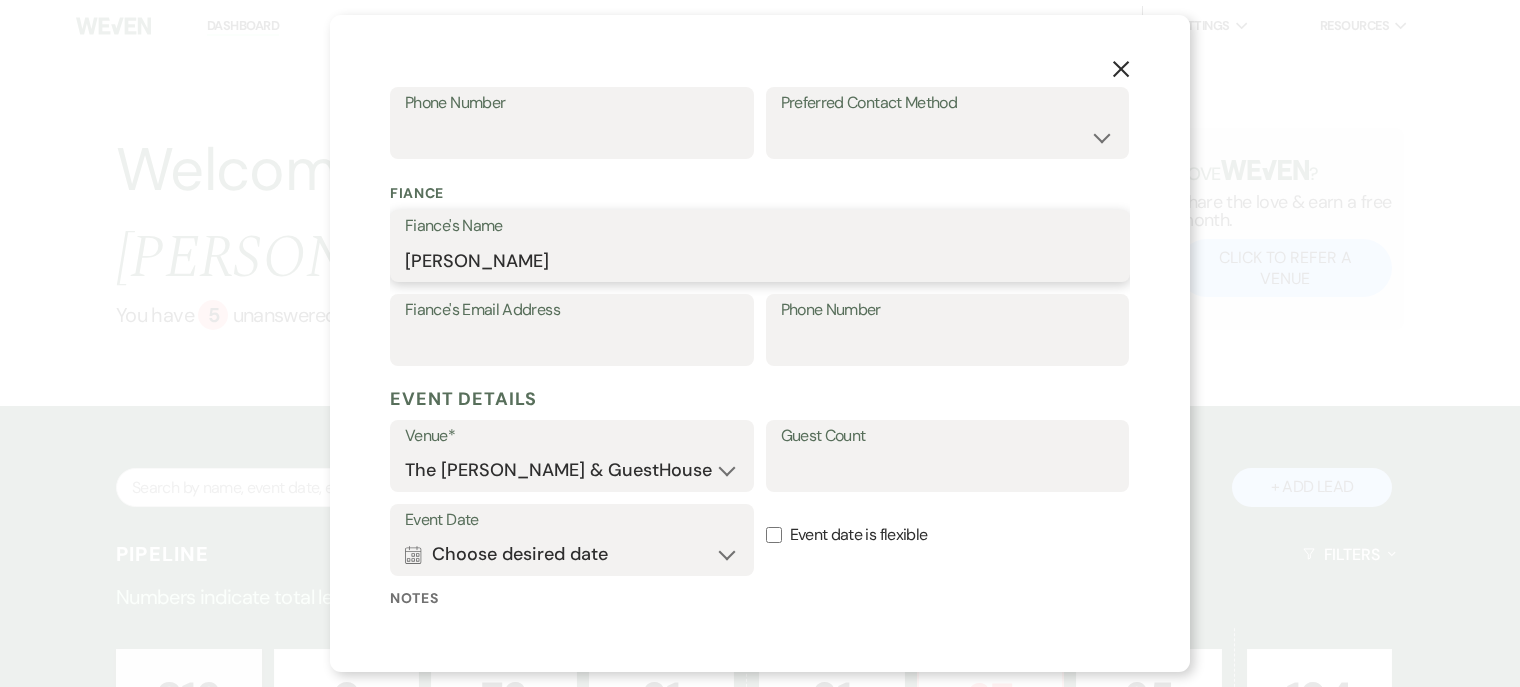 type on "[PERSON_NAME]" 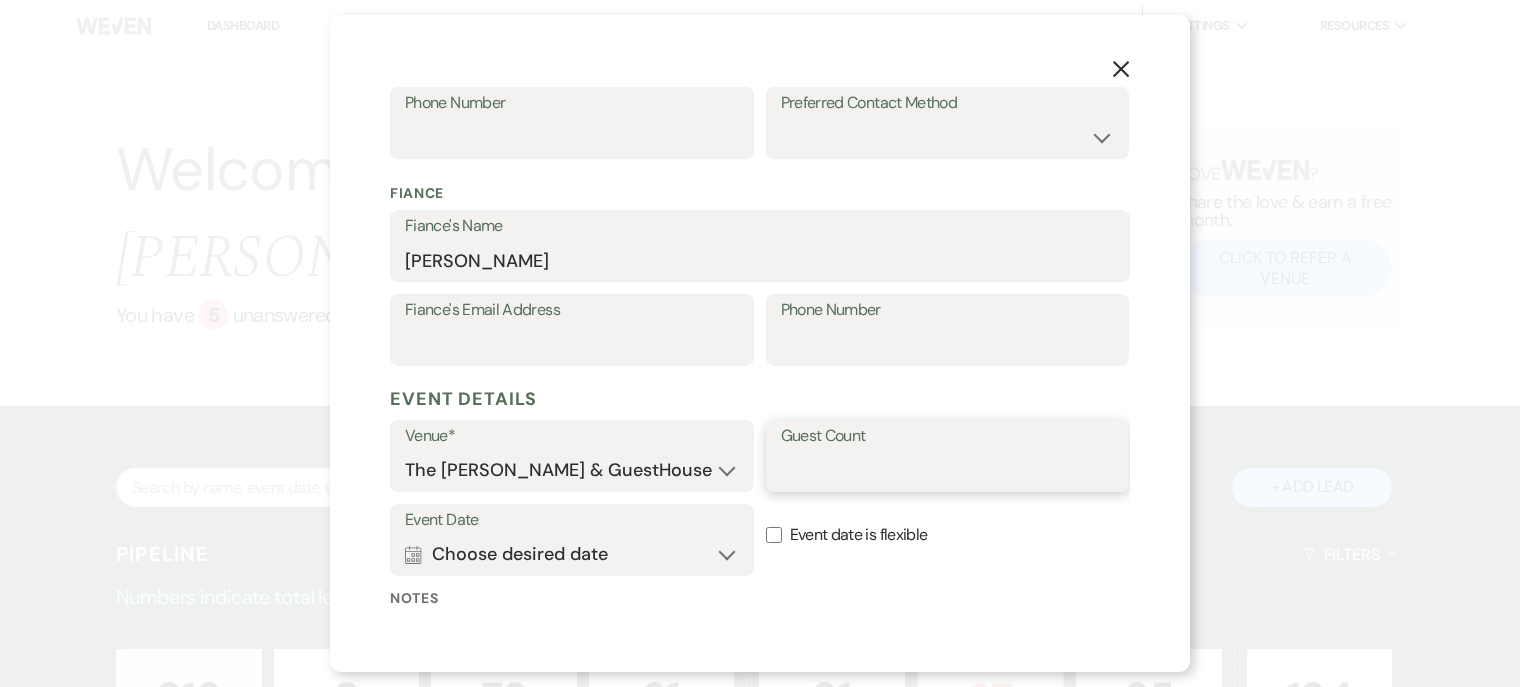 click on "Guest Count" at bounding box center (948, 470) 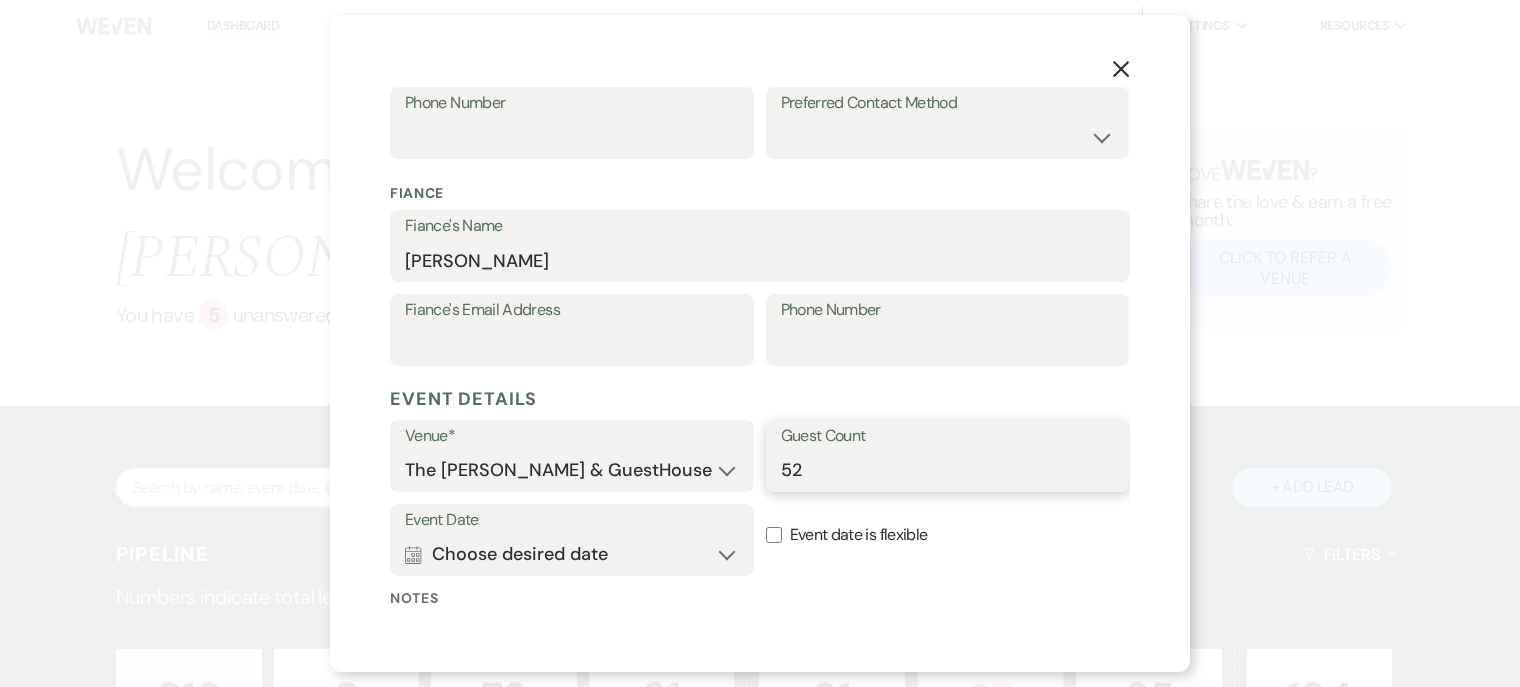 type on "52" 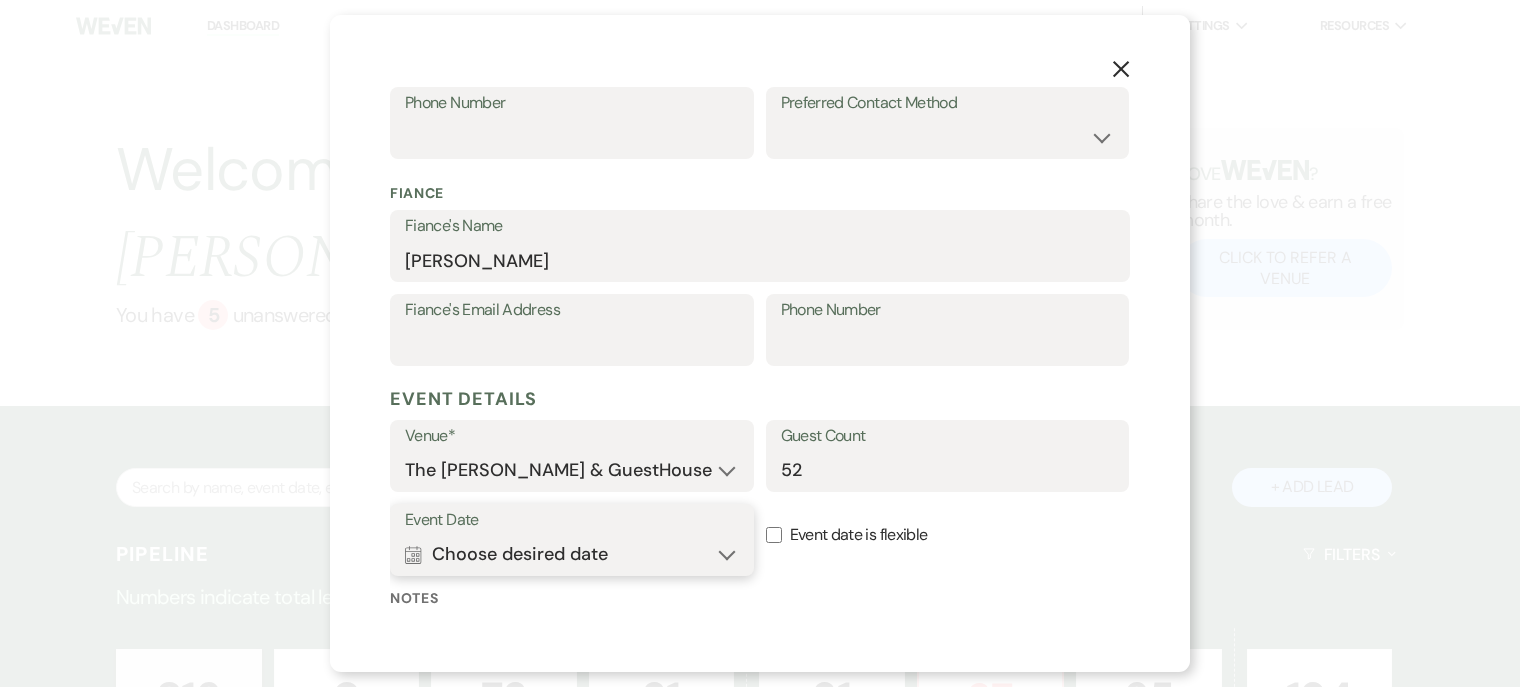 click on "Calendar Choose desired date Expand" at bounding box center (572, 554) 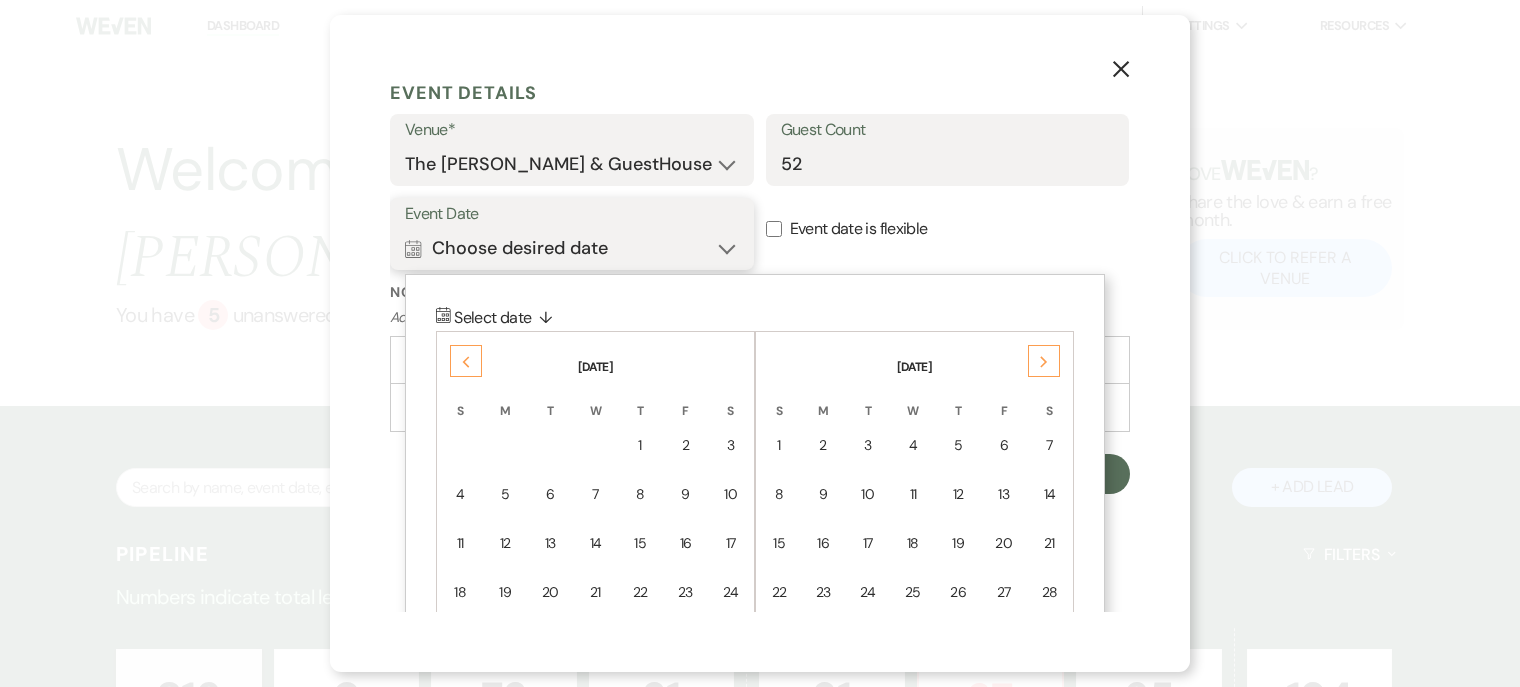 scroll, scrollTop: 857, scrollLeft: 0, axis: vertical 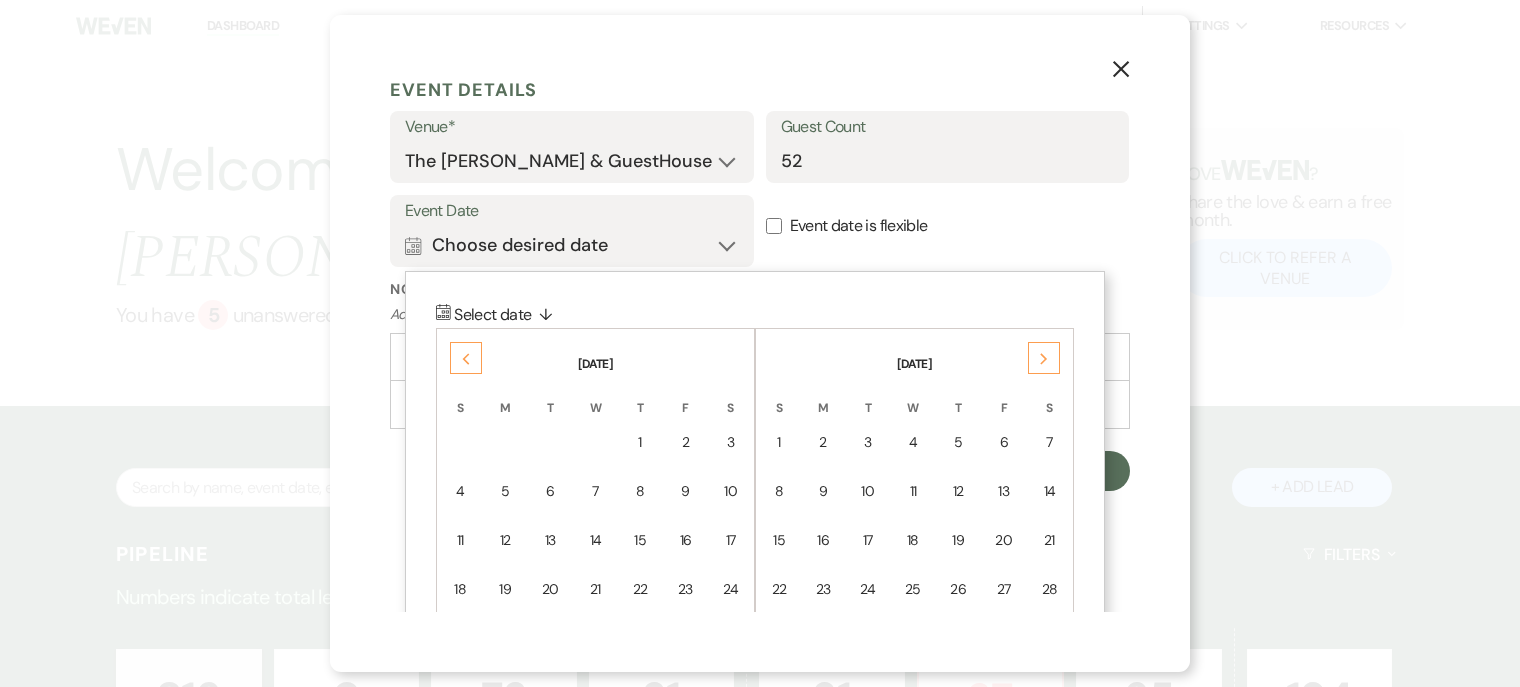 click on "Previous" 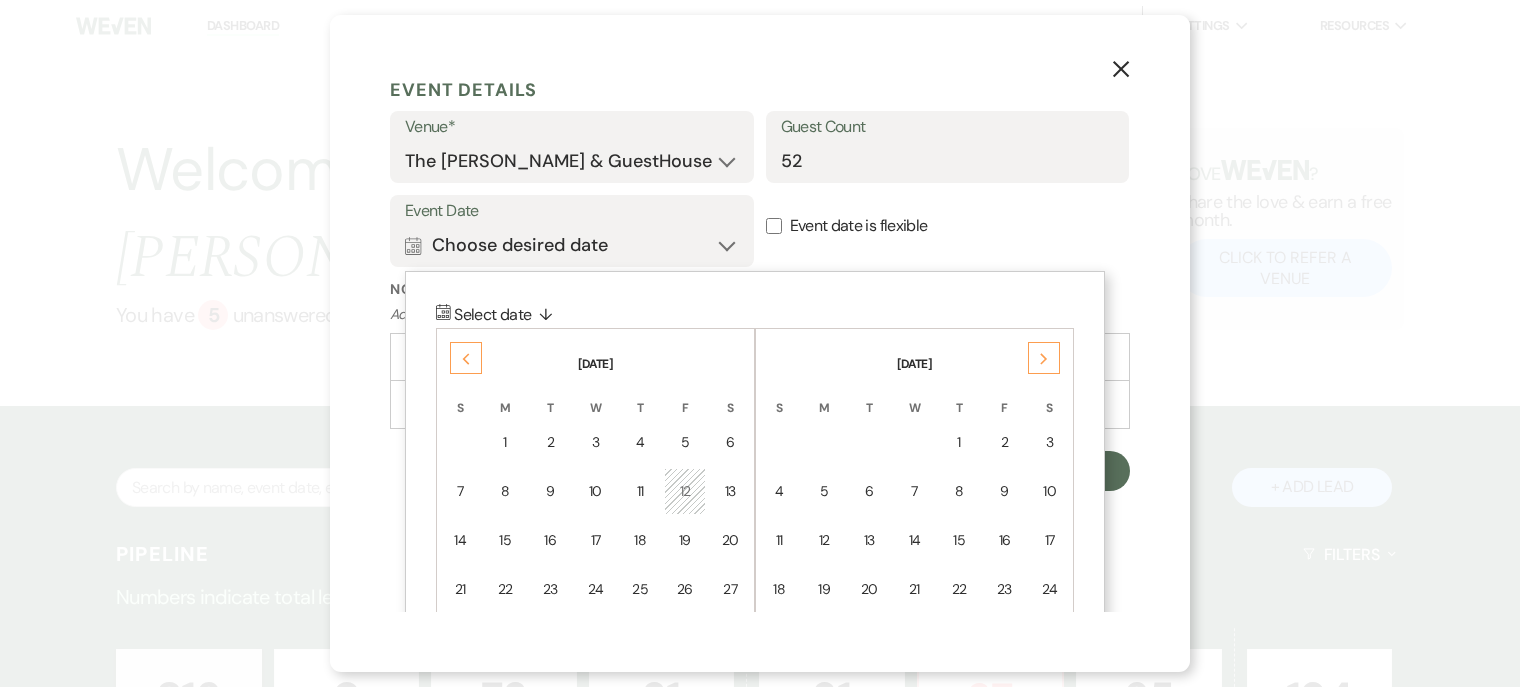 click on "Previous" 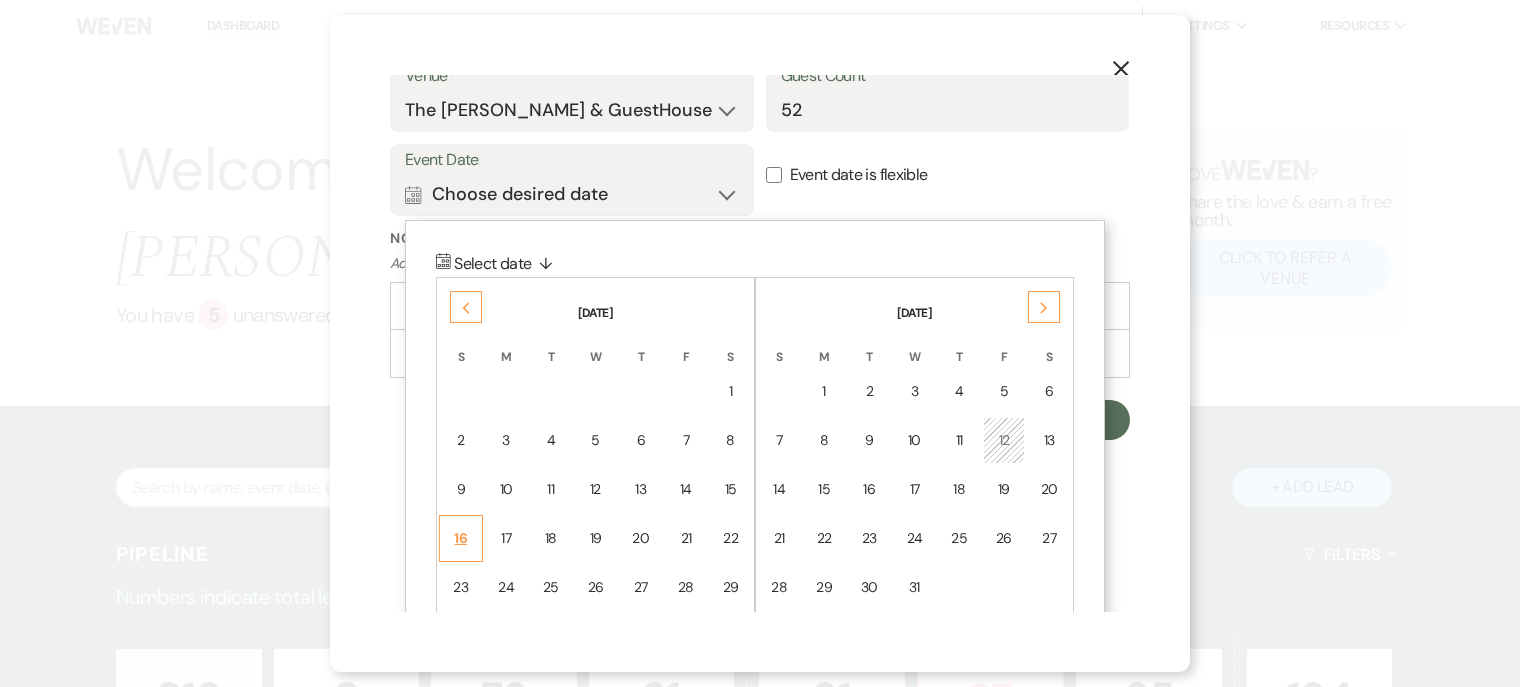scroll, scrollTop: 910, scrollLeft: 0, axis: vertical 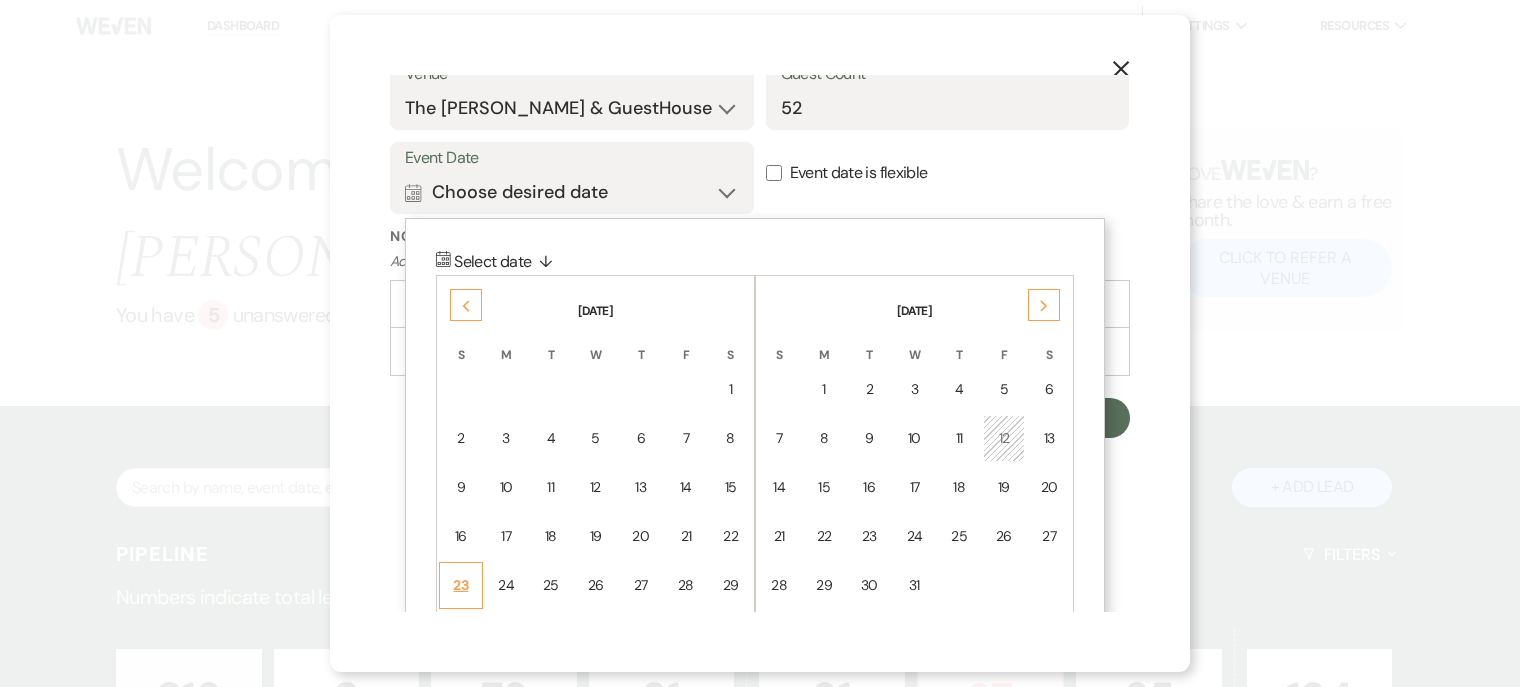 click on "23" at bounding box center [461, 585] 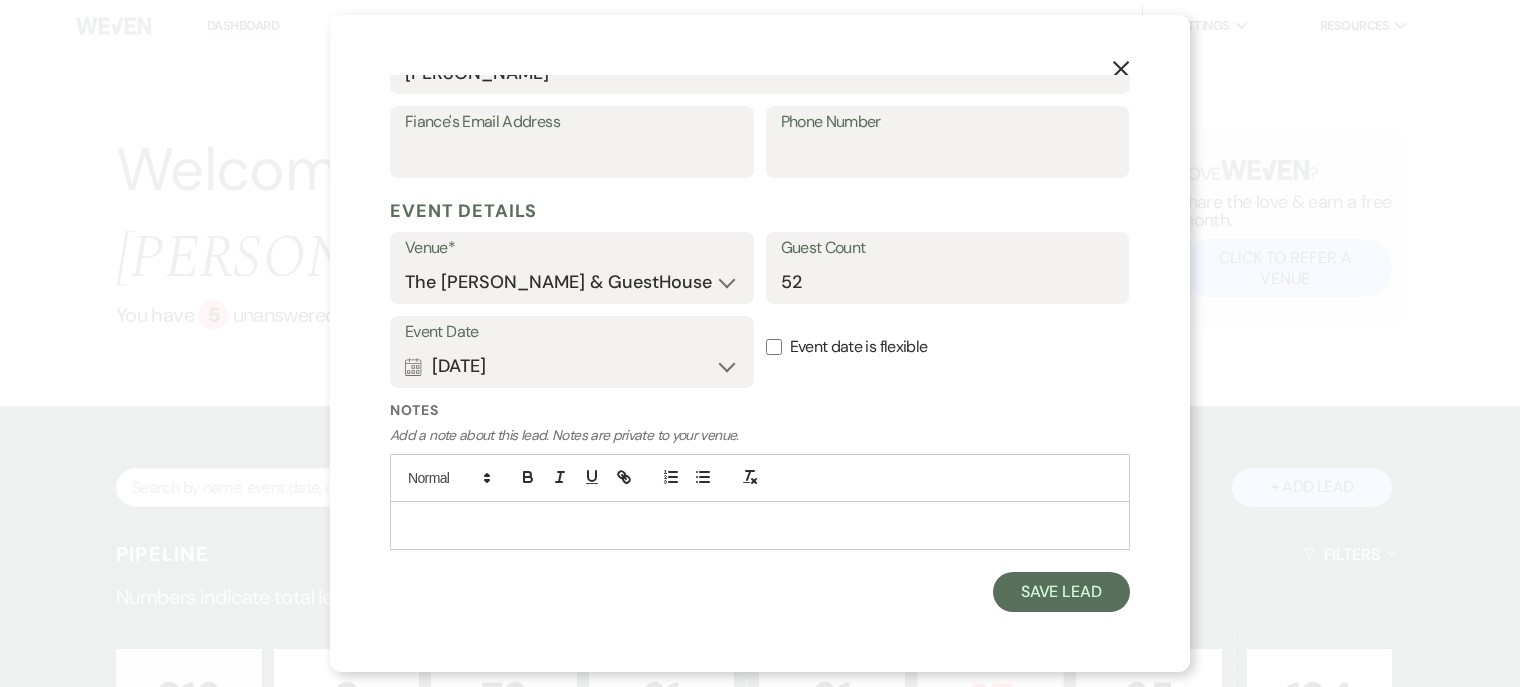 scroll, scrollTop: 733, scrollLeft: 0, axis: vertical 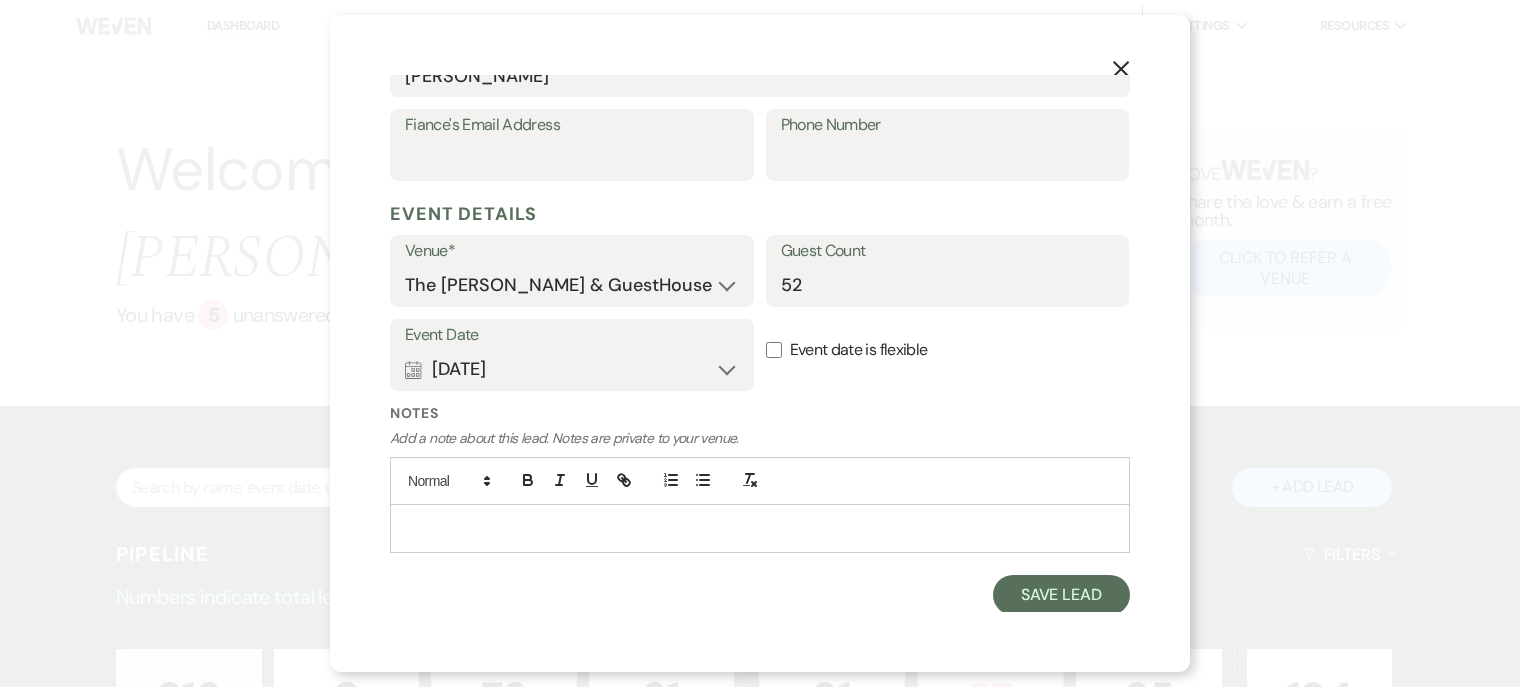click at bounding box center [760, 528] 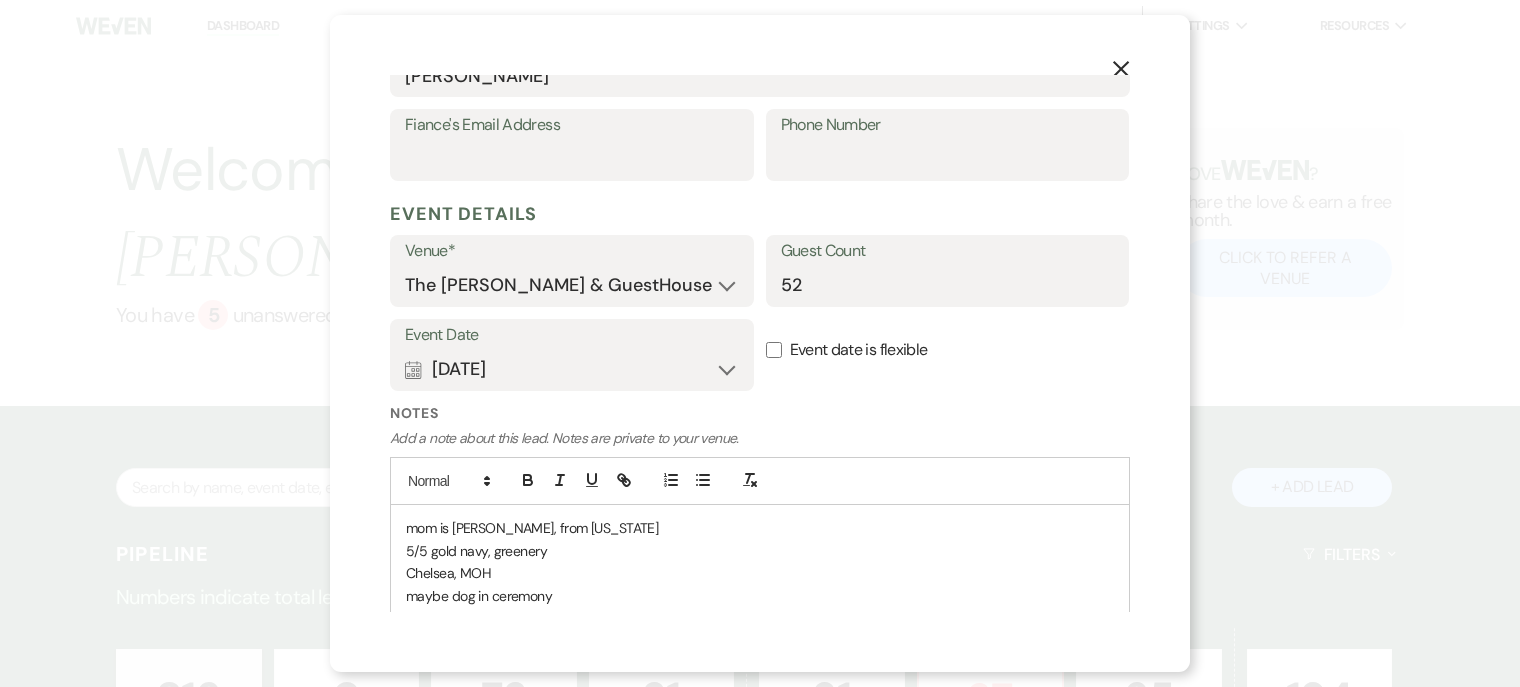 scroll, scrollTop: 747, scrollLeft: 0, axis: vertical 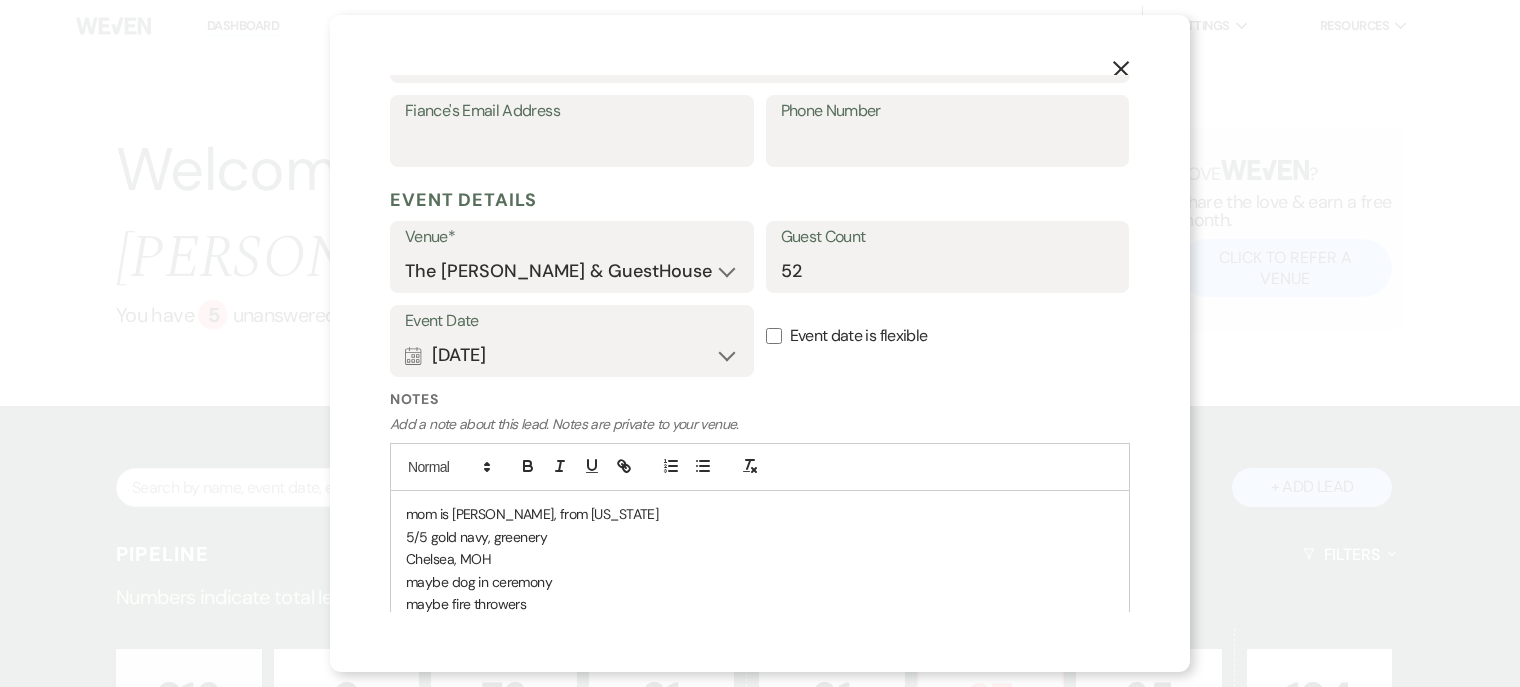 click on "mom is [PERSON_NAME], from [US_STATE]" at bounding box center [760, 514] 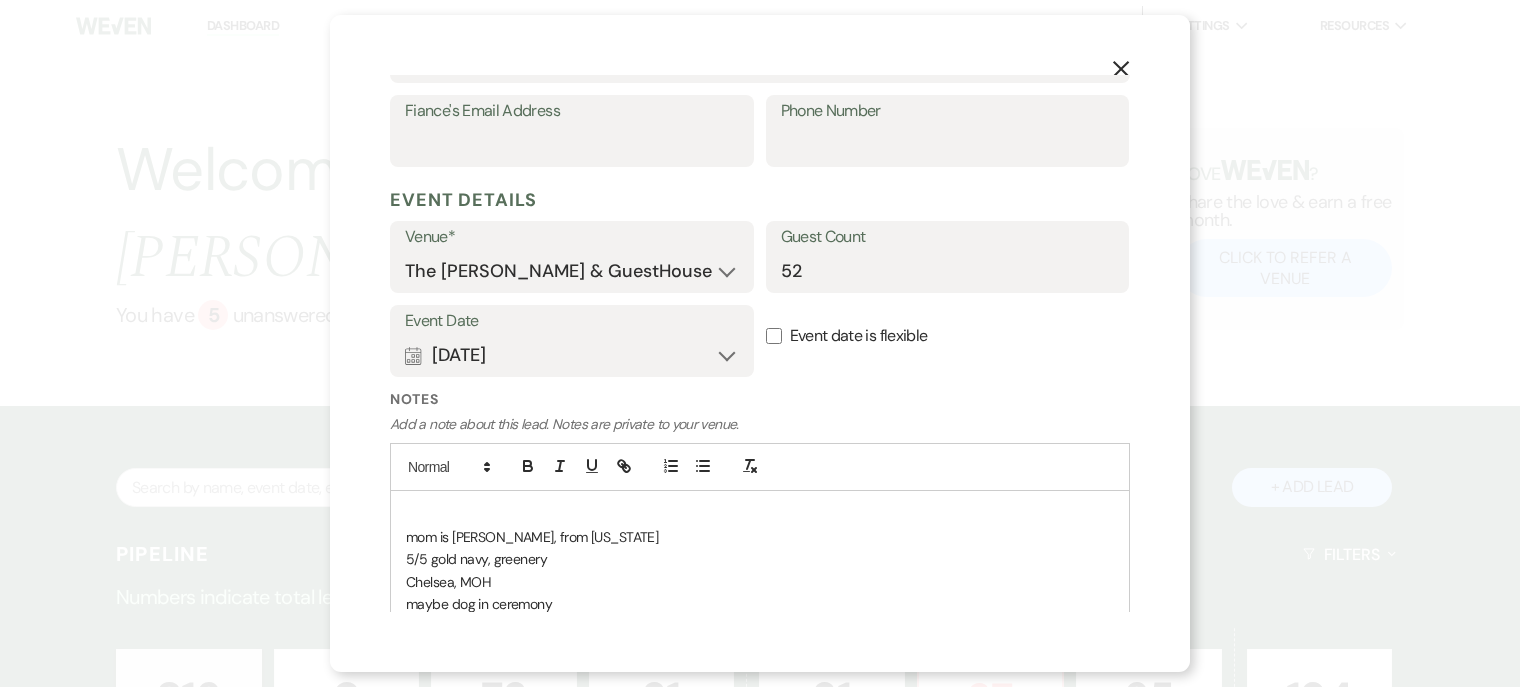 click on "mom is [PERSON_NAME], from [US_STATE] 5/5 gold navy, greenery Chelsea, MOH maybe dog in ceremony maybe fire throwers" at bounding box center [760, 570] 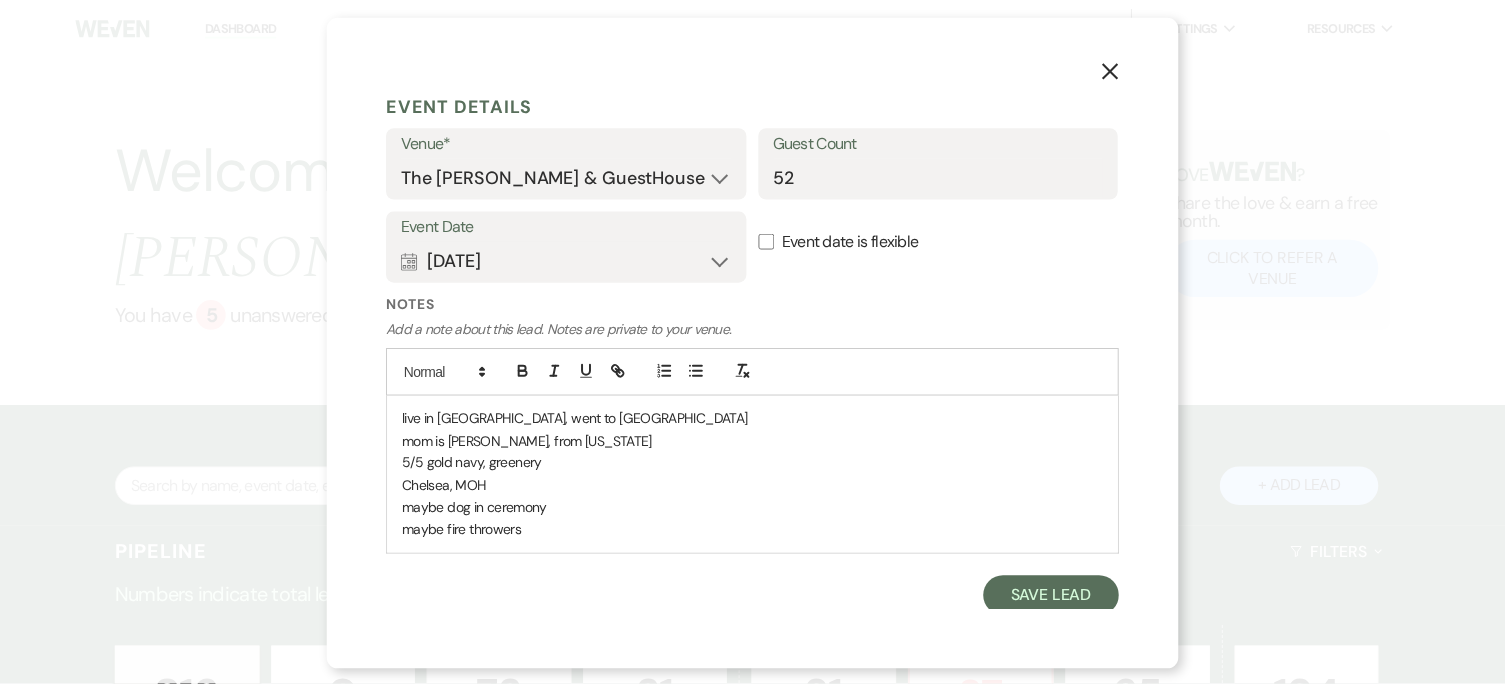 scroll, scrollTop: 845, scrollLeft: 0, axis: vertical 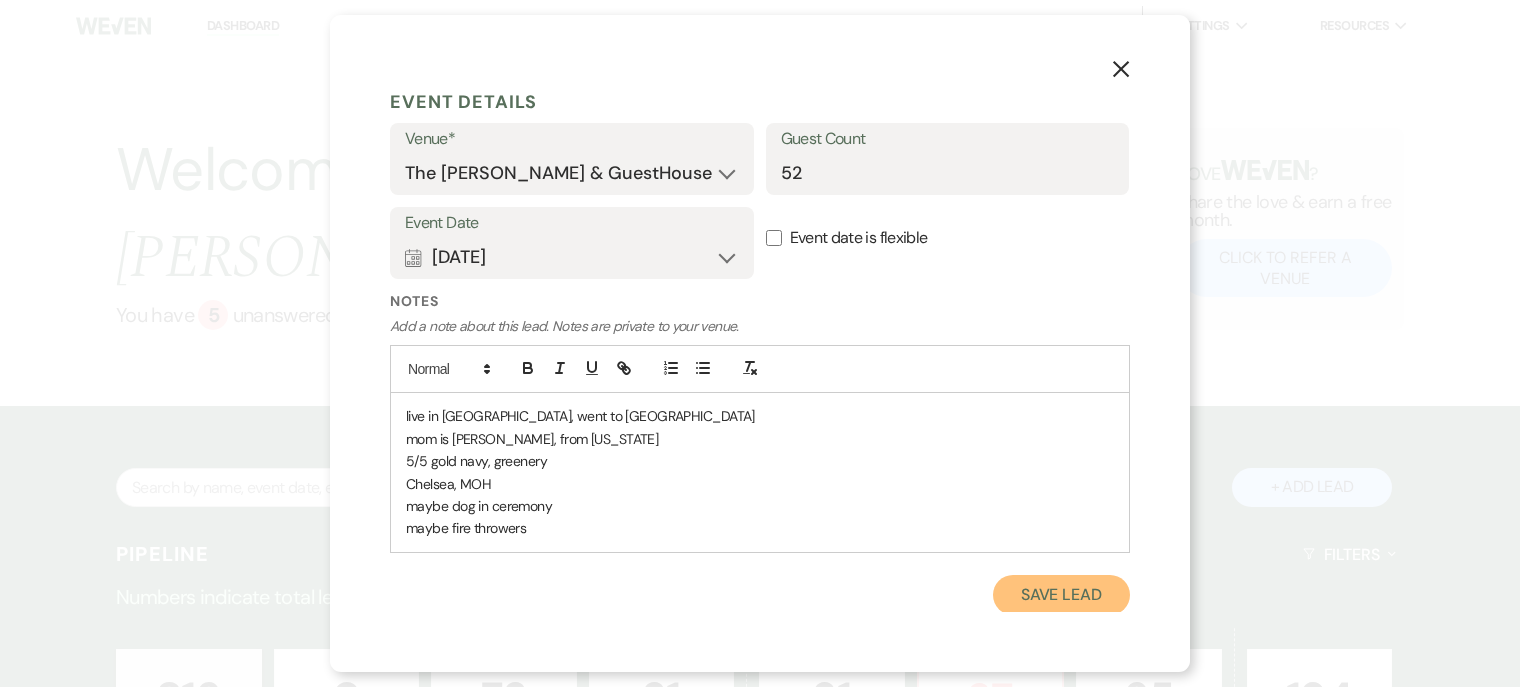 click on "Save Lead" at bounding box center (1061, 595) 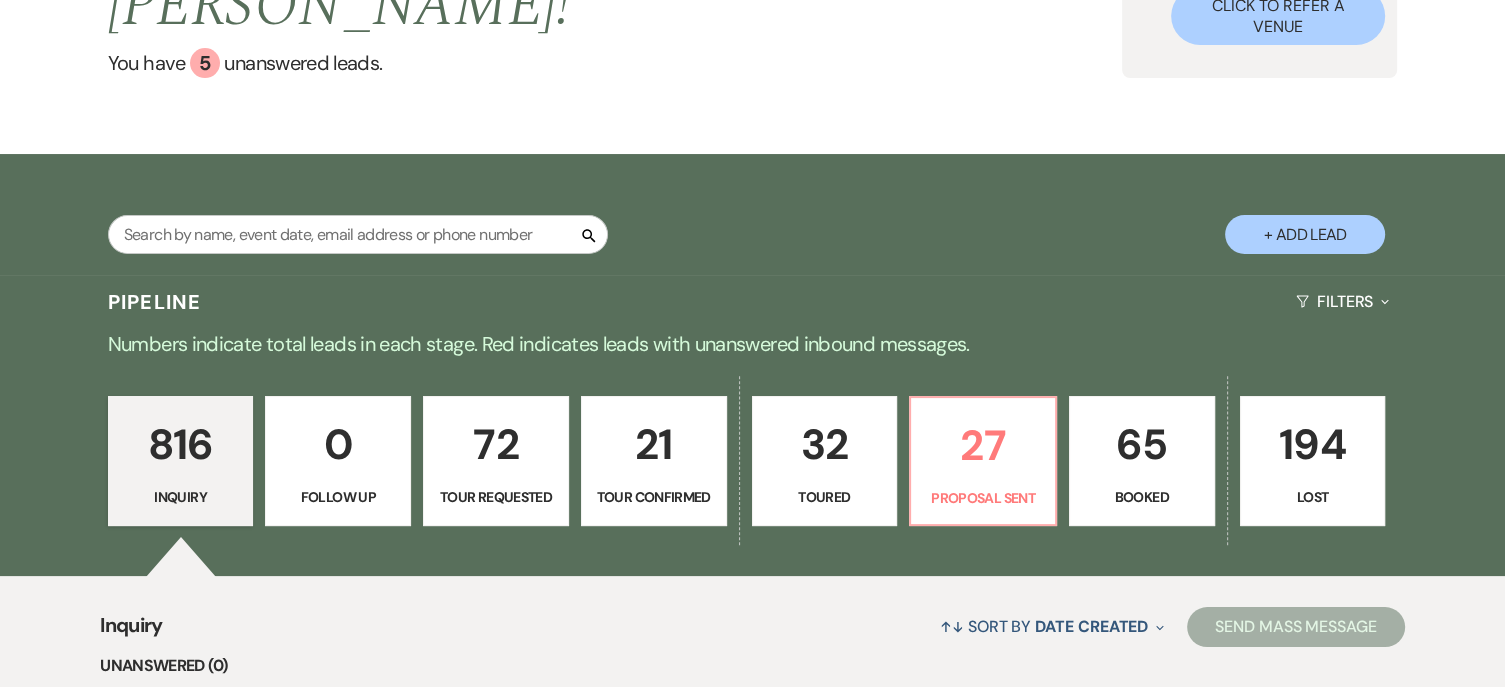 scroll, scrollTop: 250, scrollLeft: 0, axis: vertical 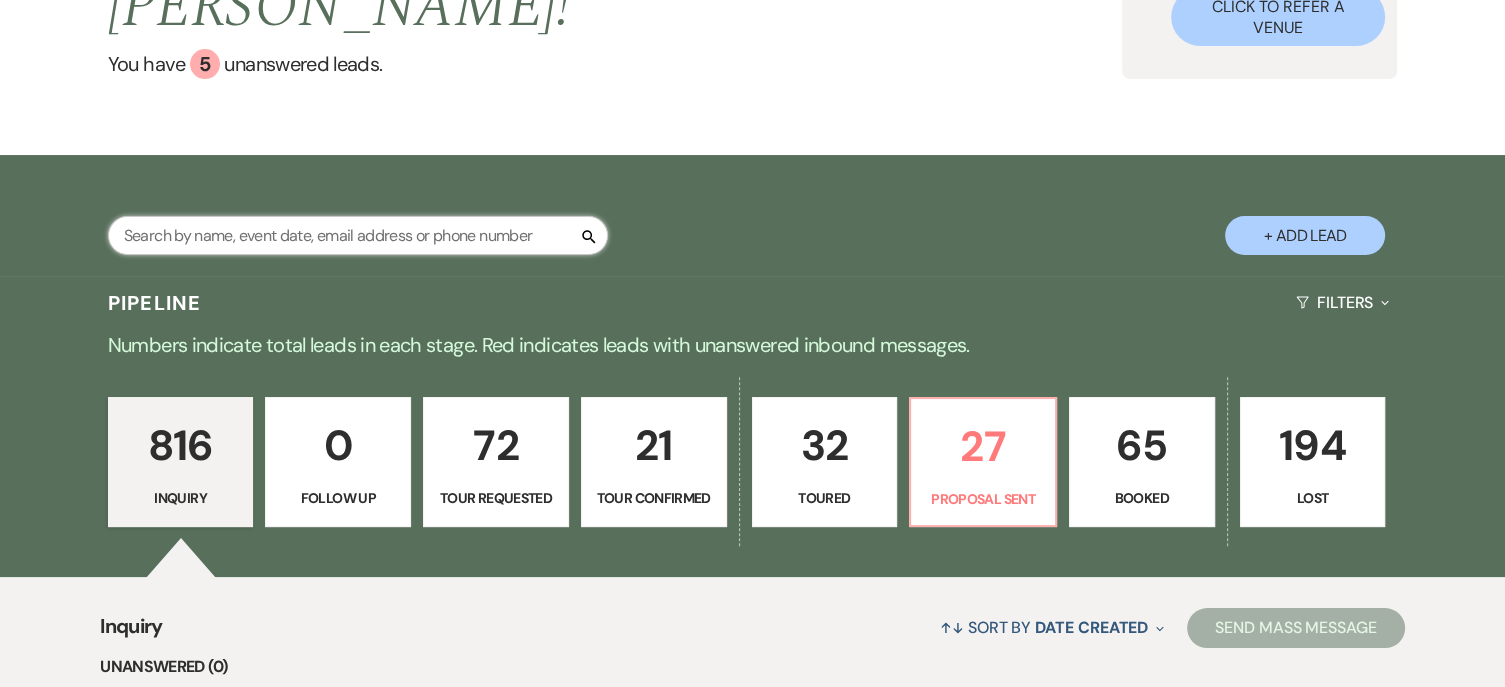 click at bounding box center [358, 235] 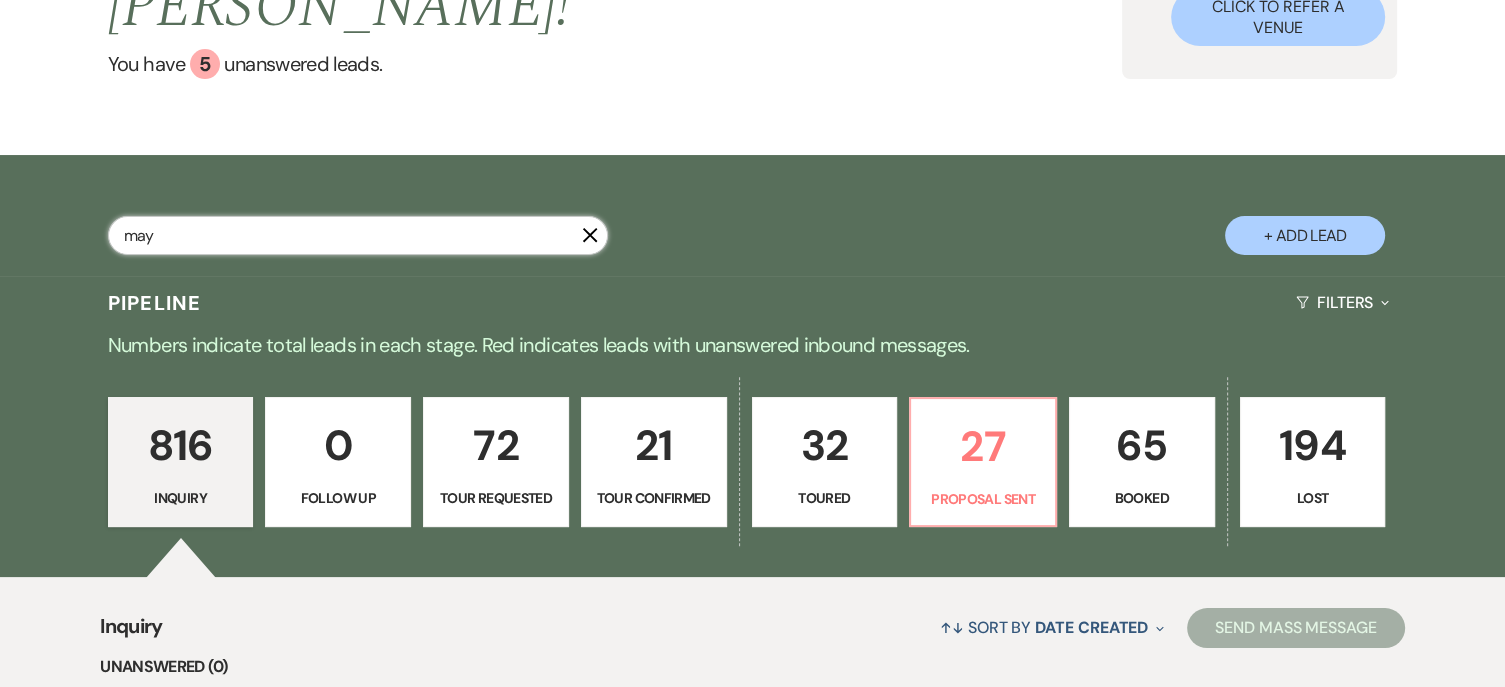 type on "maya" 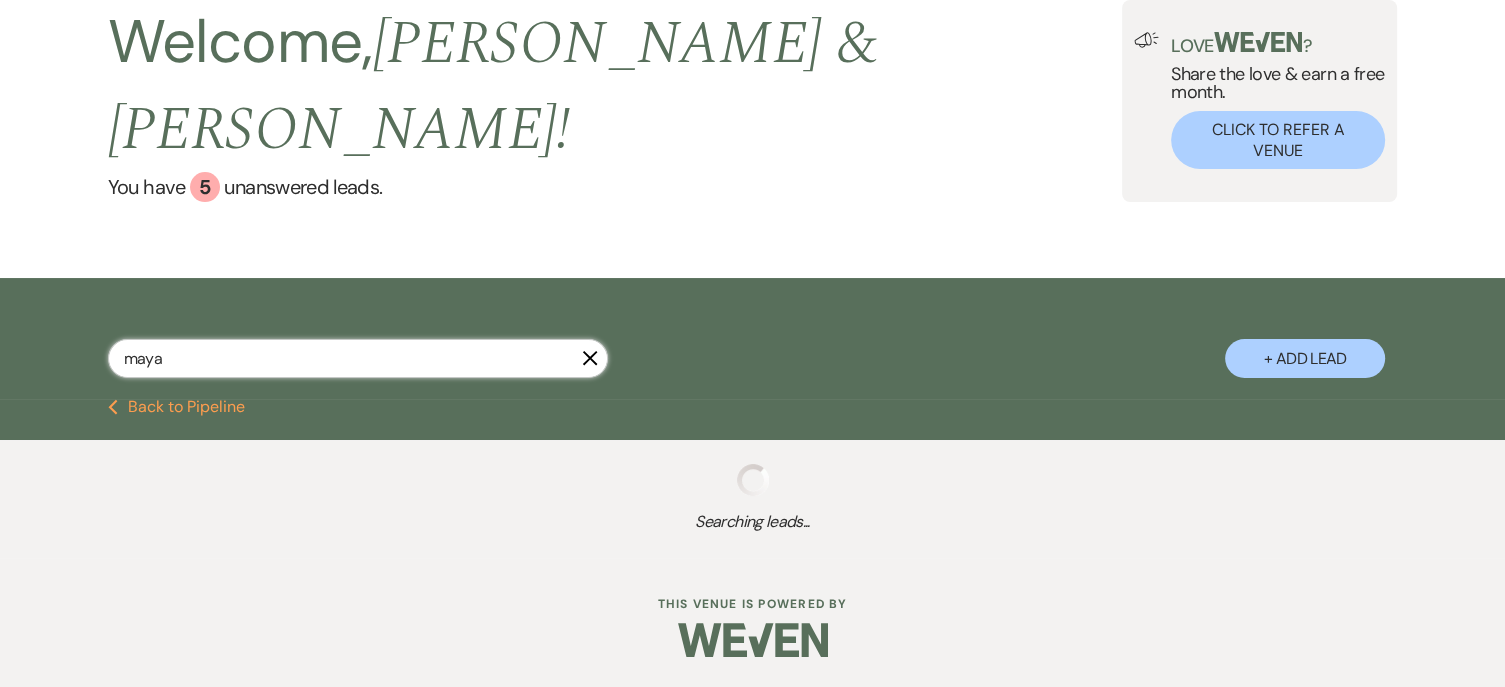 scroll, scrollTop: 239, scrollLeft: 0, axis: vertical 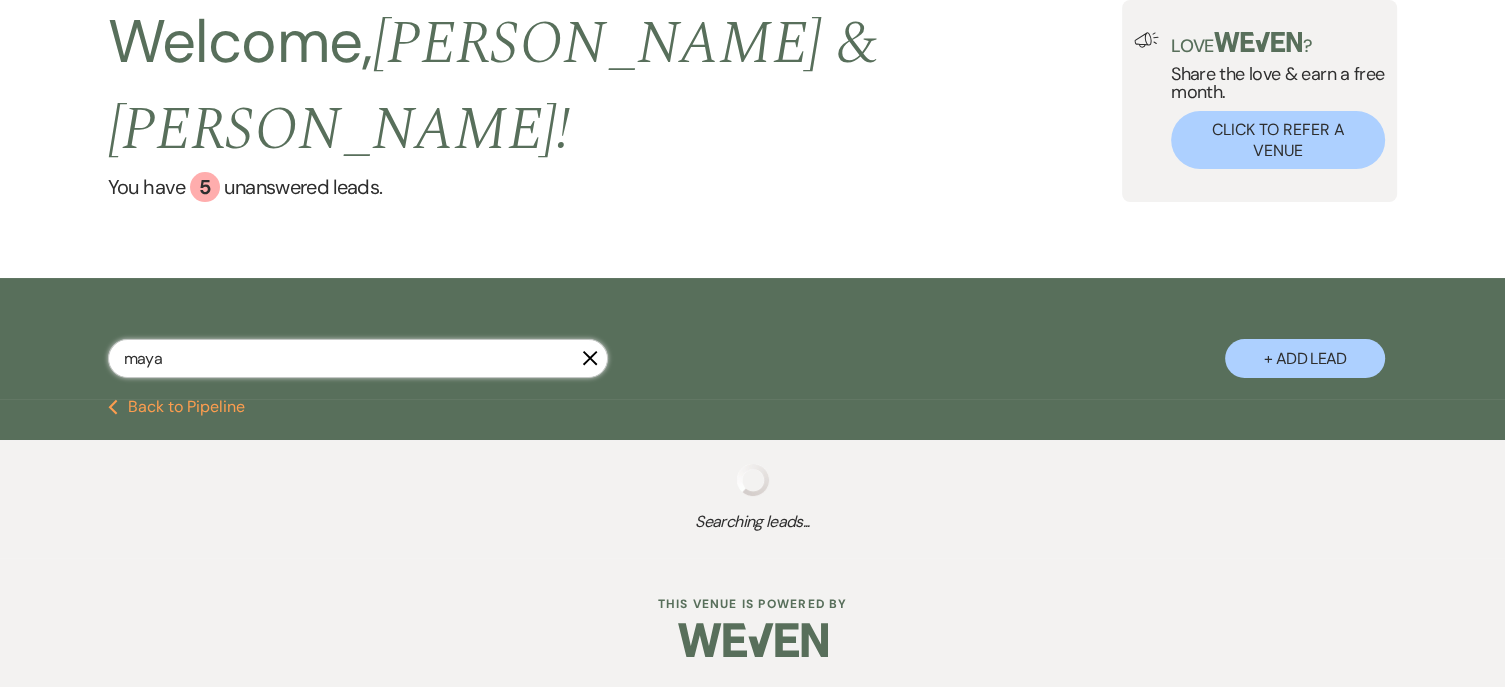select on "5" 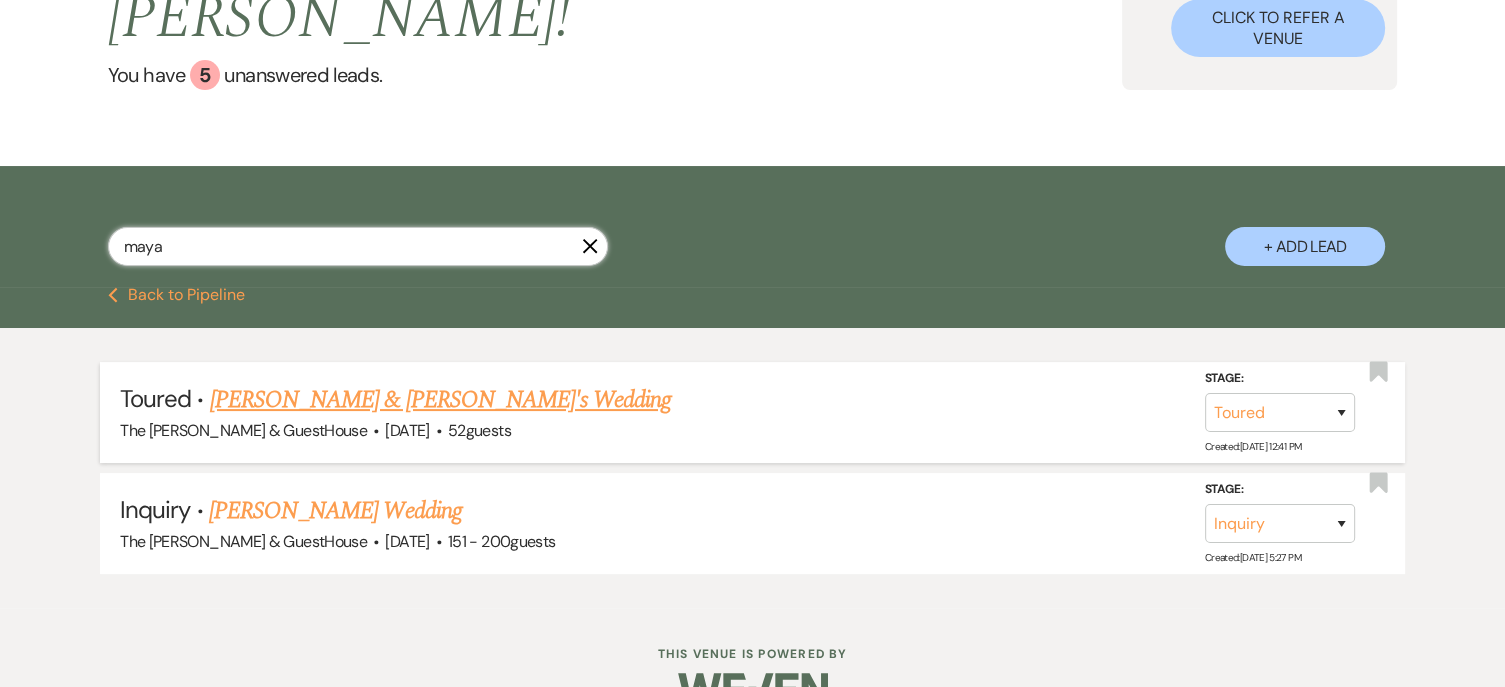 type on "maya" 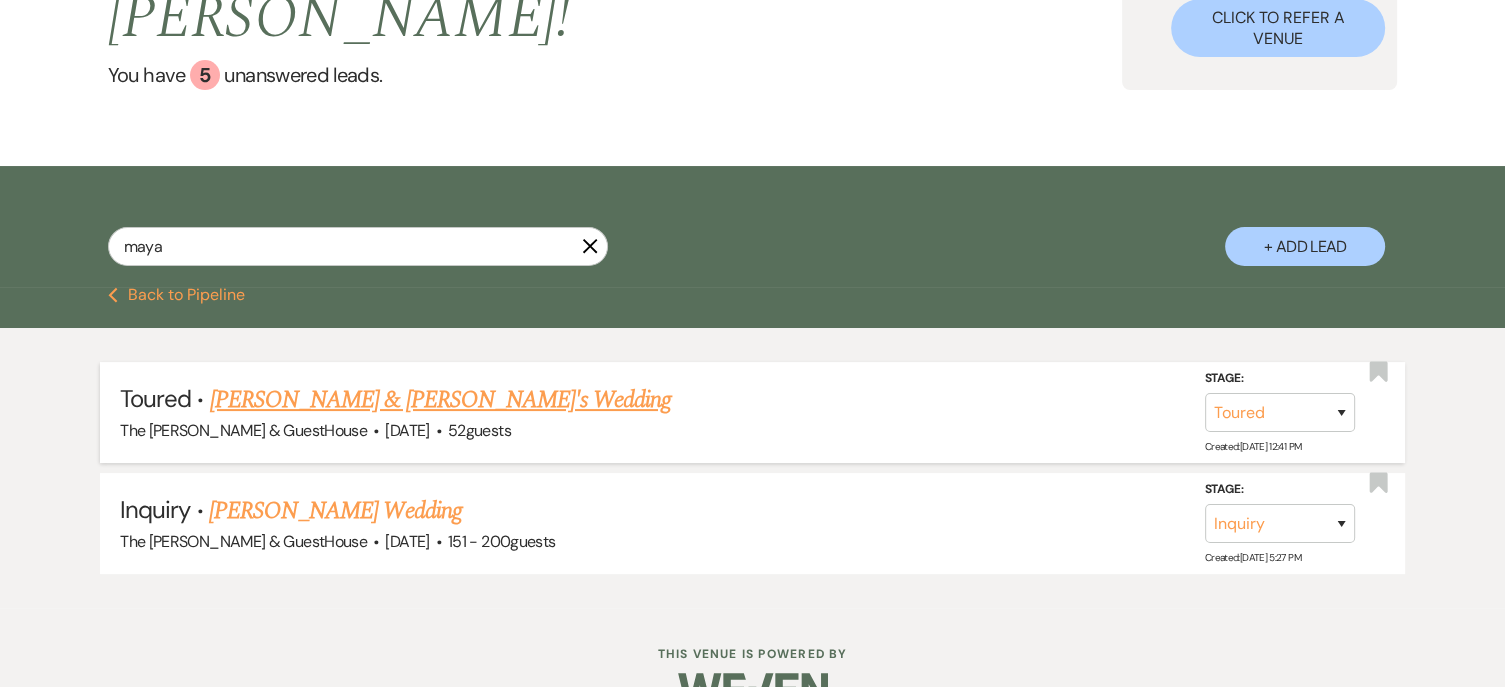 click on "[PERSON_NAME] & [PERSON_NAME]'s Wedding" at bounding box center (441, 400) 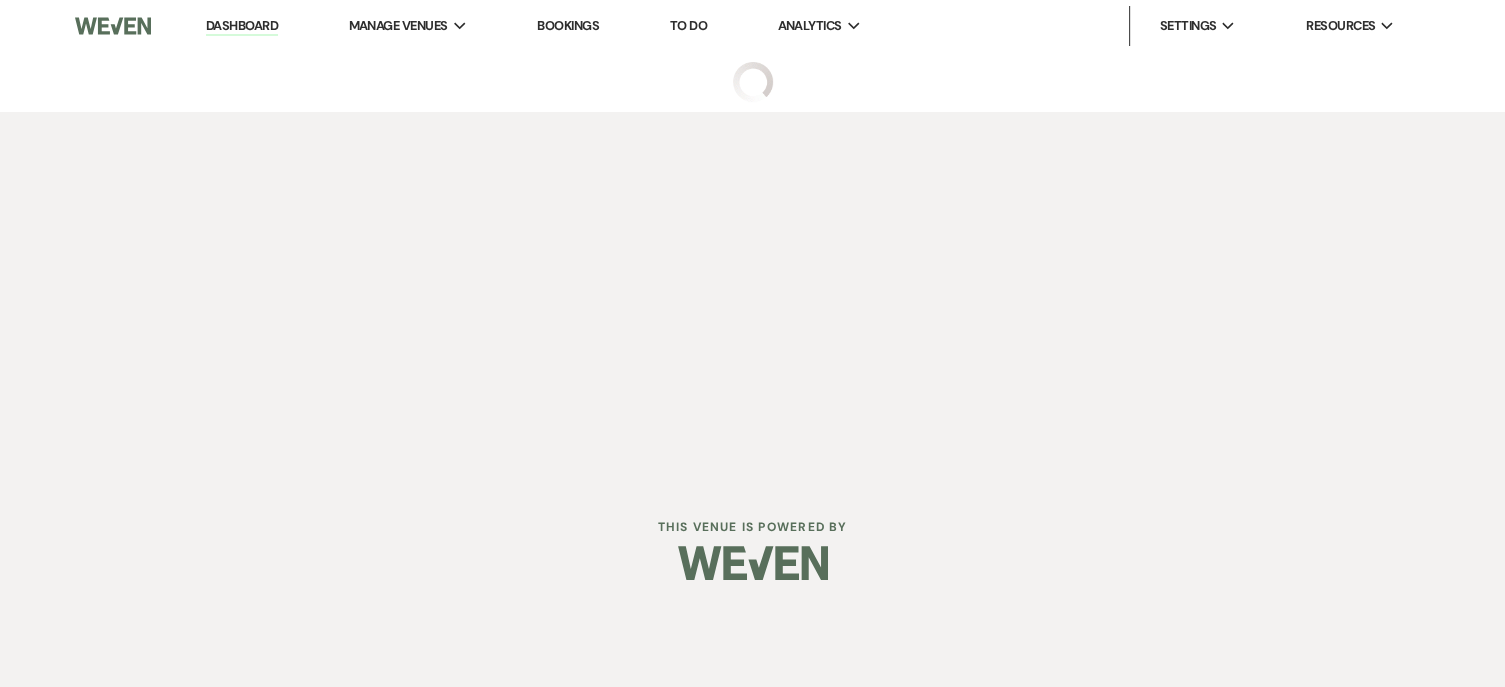 scroll, scrollTop: 0, scrollLeft: 0, axis: both 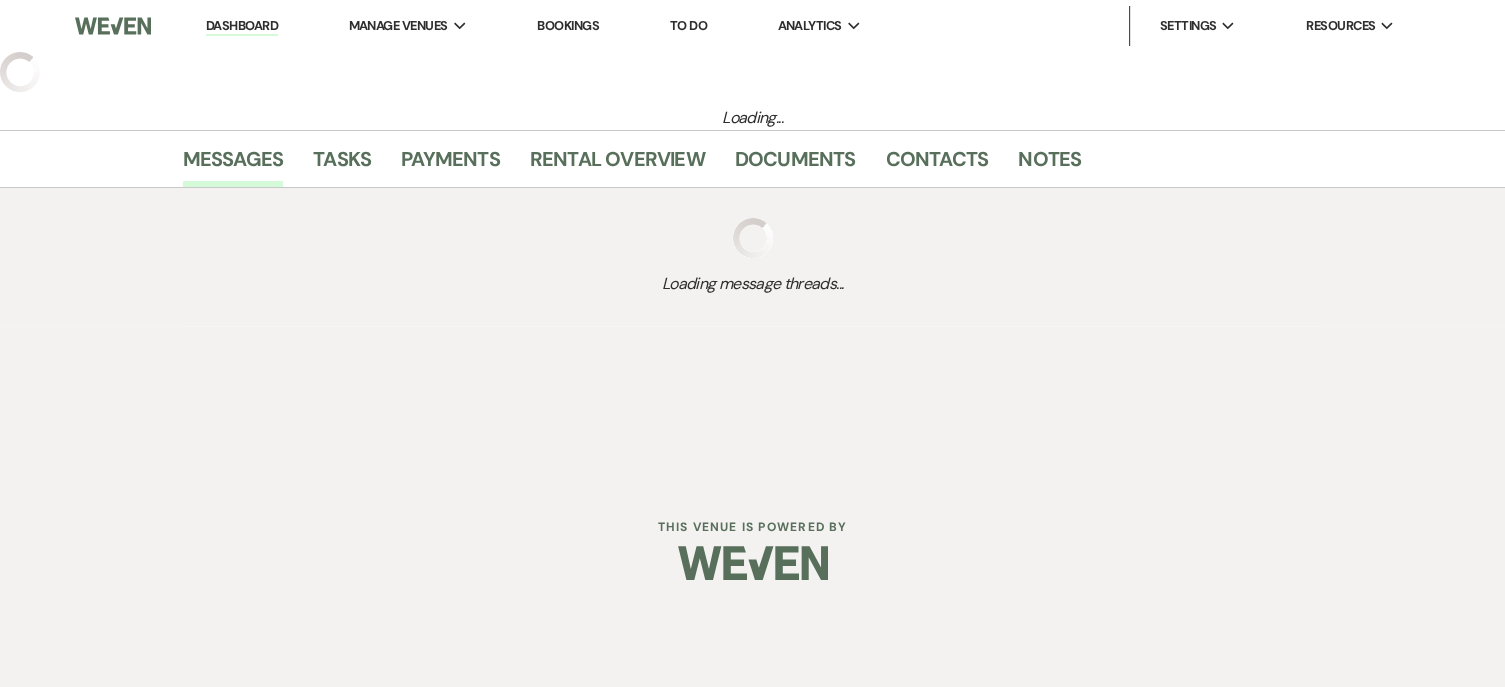 select on "5" 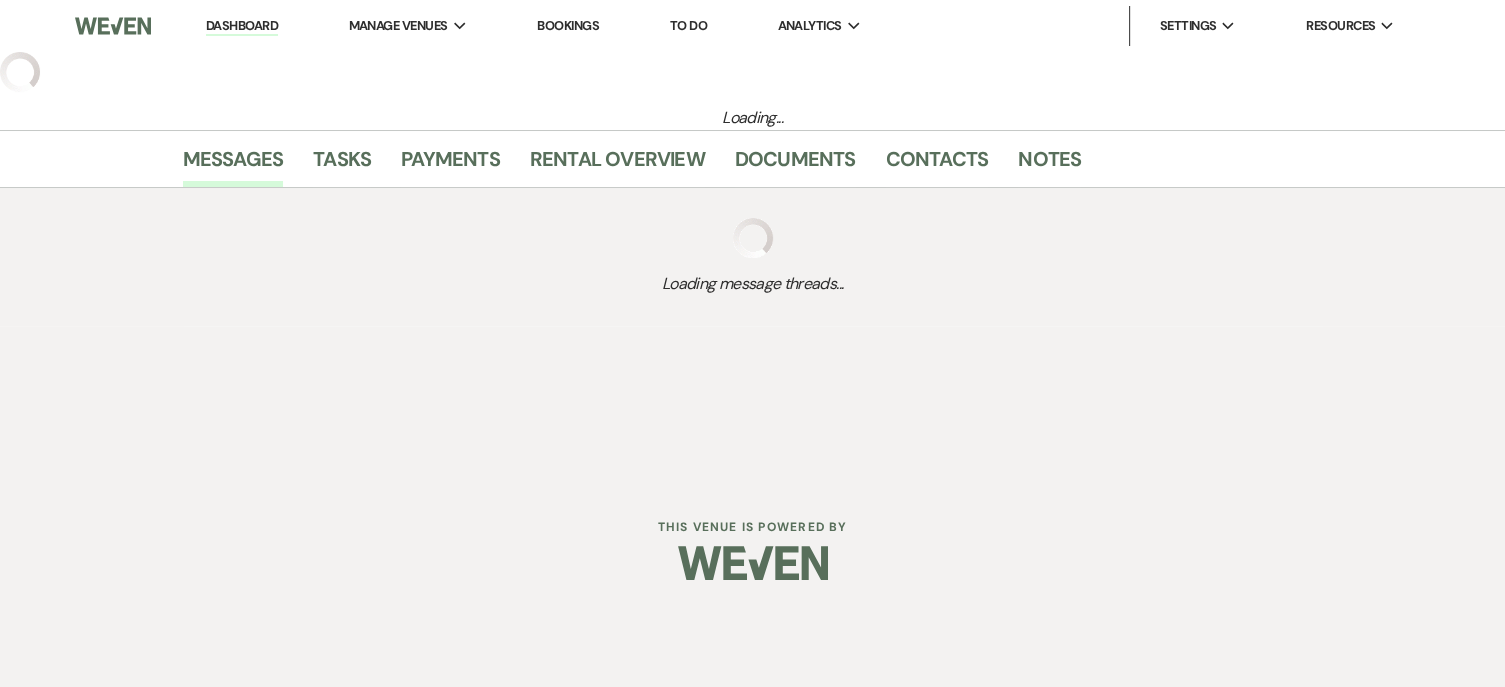 select on "14" 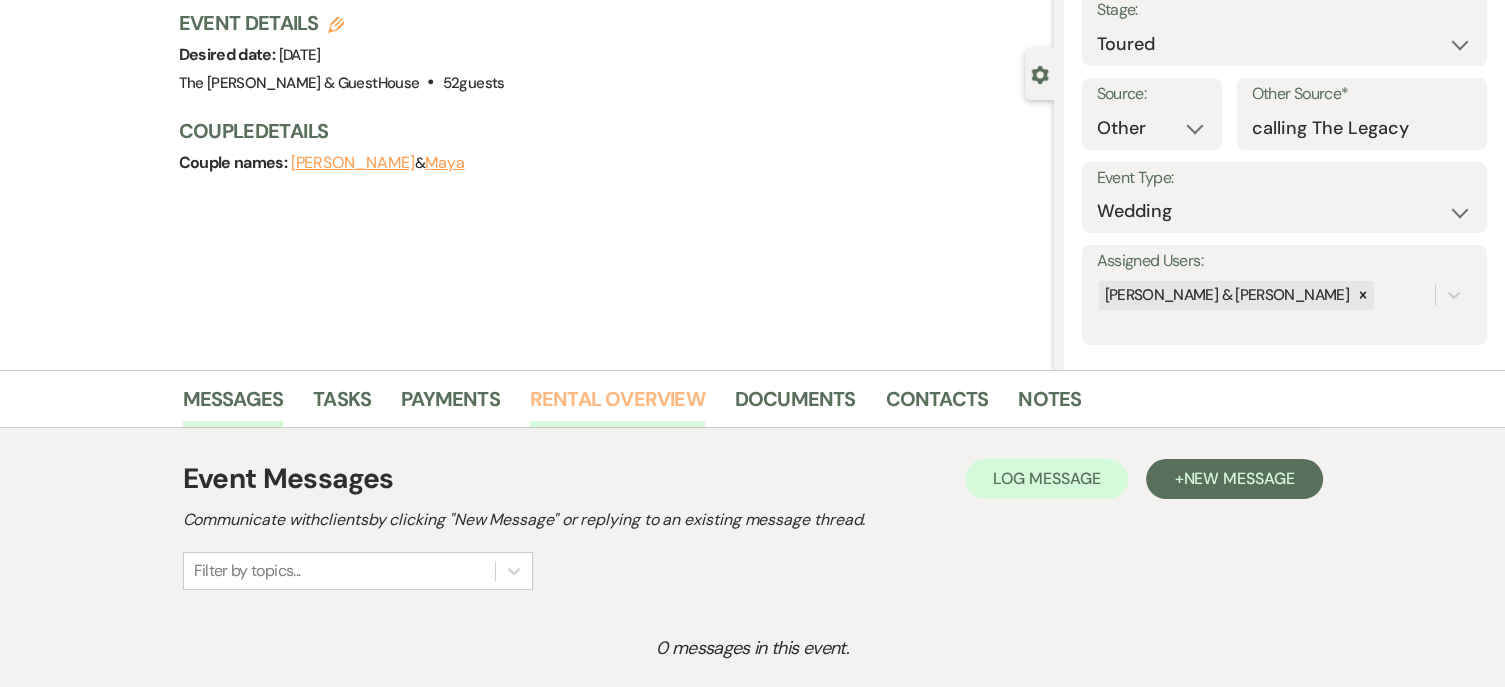 scroll, scrollTop: 130, scrollLeft: 0, axis: vertical 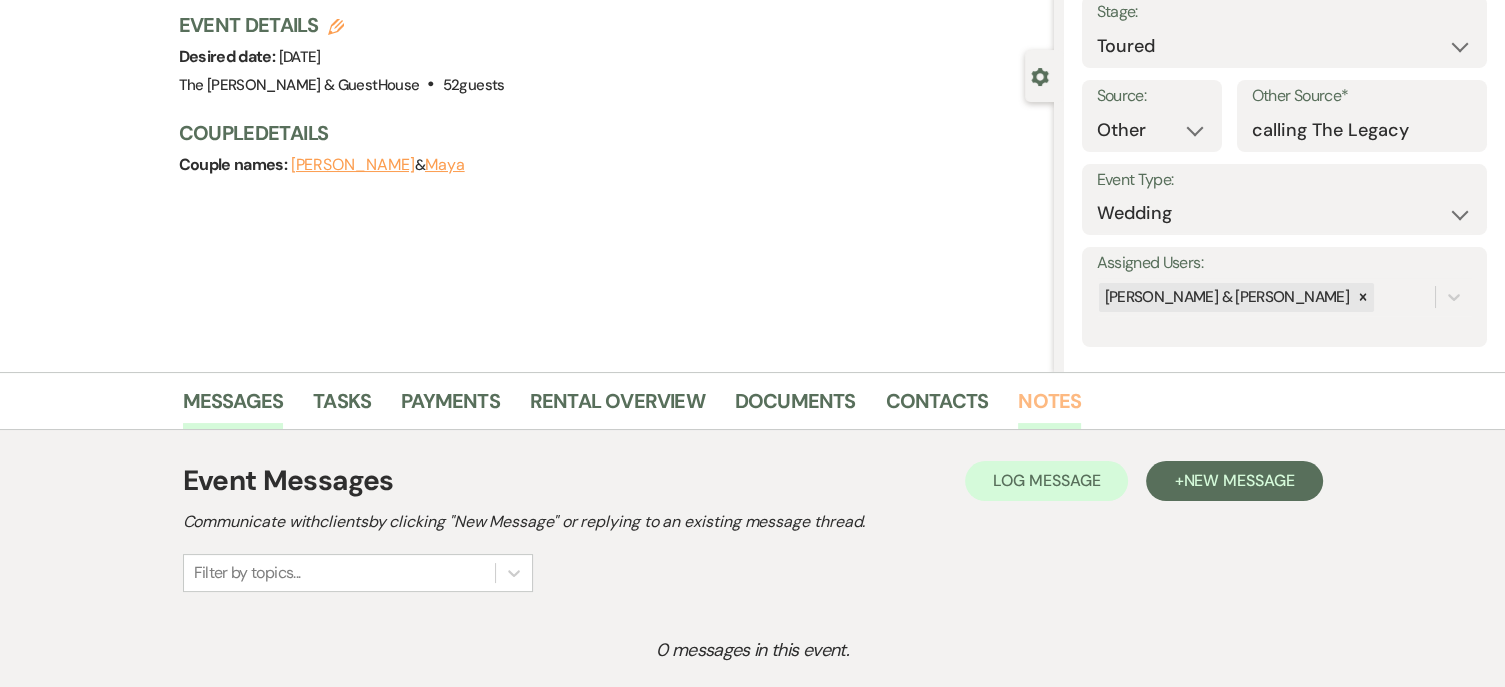 click on "Notes" at bounding box center (1049, 407) 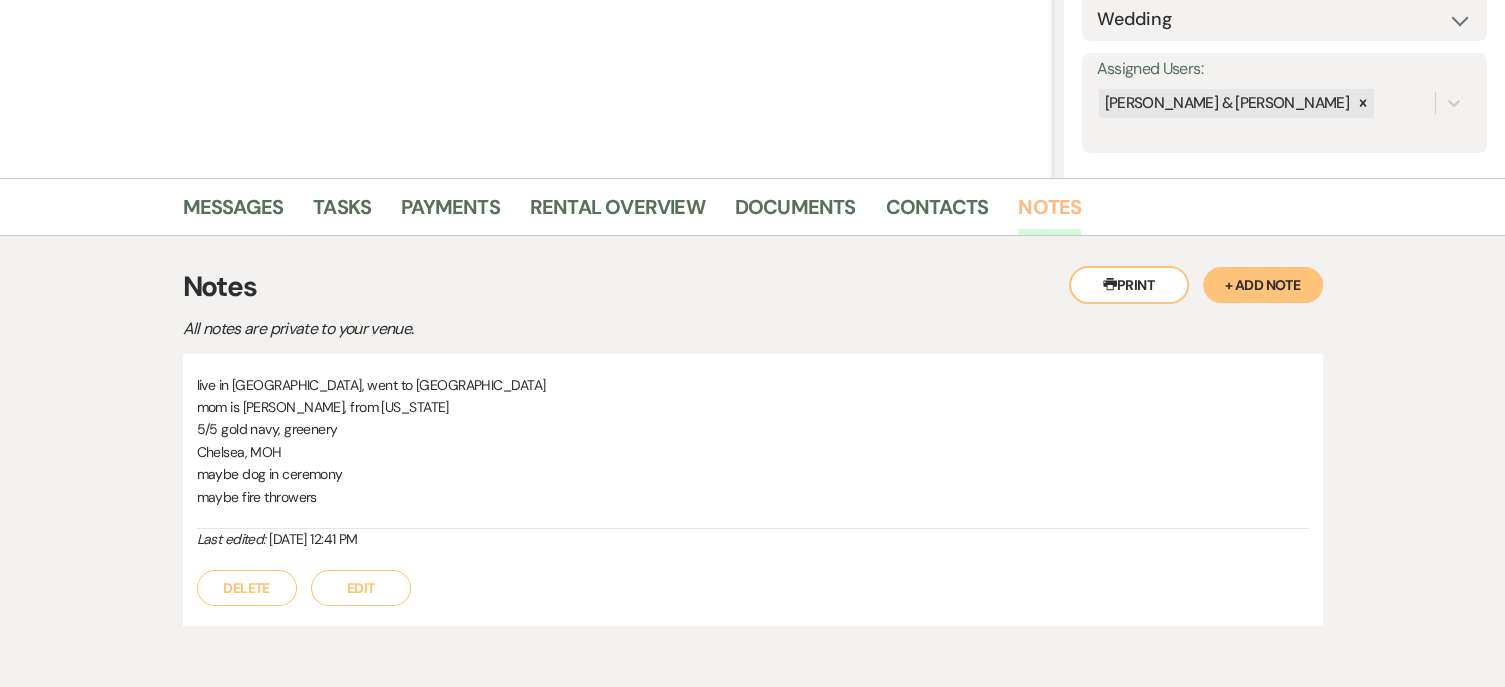 scroll, scrollTop: 382, scrollLeft: 0, axis: vertical 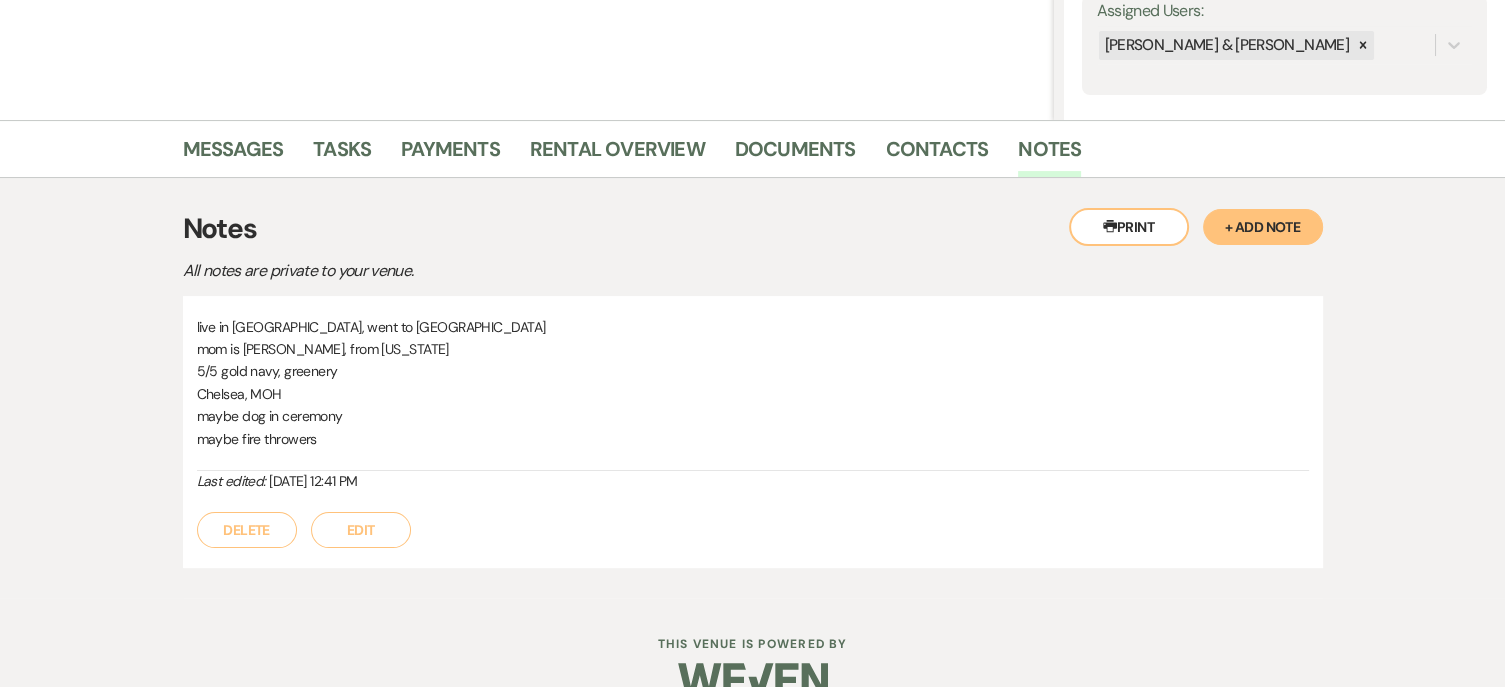 click on "Chelsea, MOH" at bounding box center [753, 394] 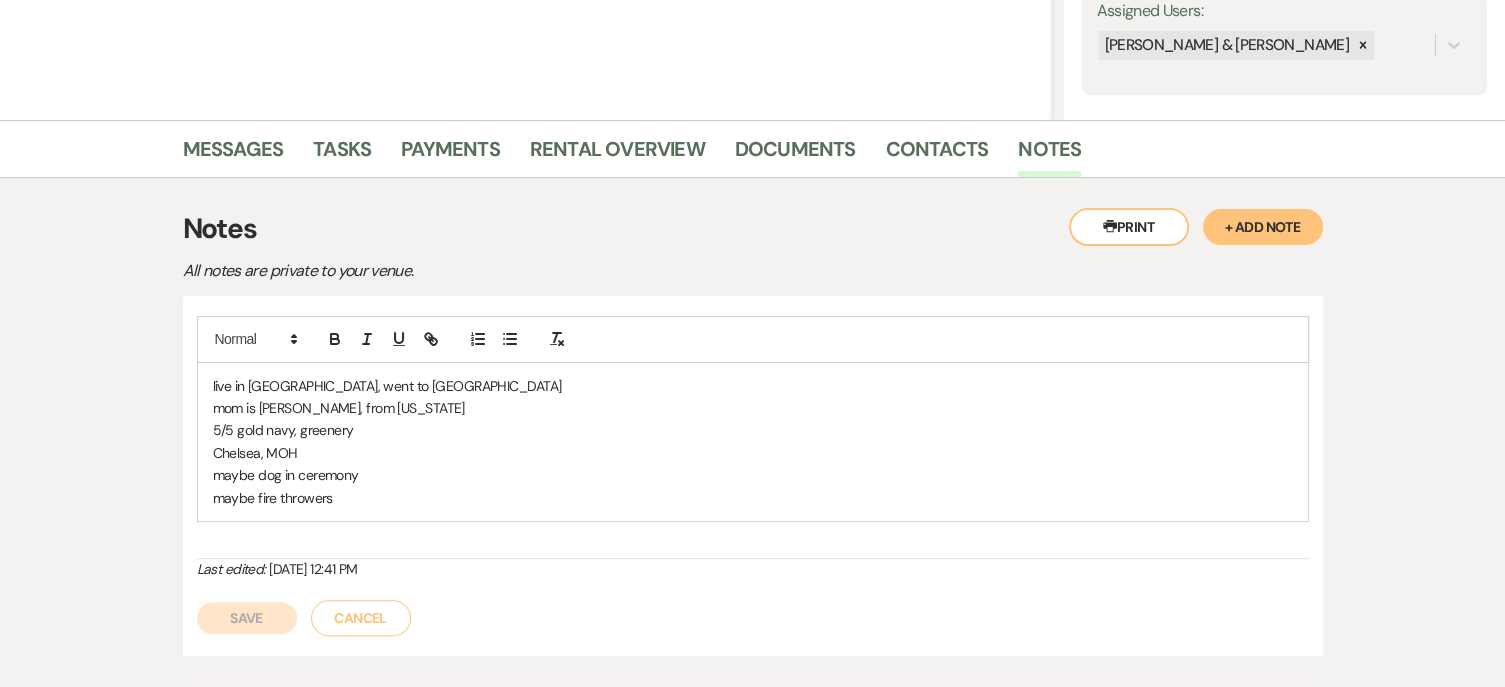 click on "maybe fire throwers" at bounding box center [753, 498] 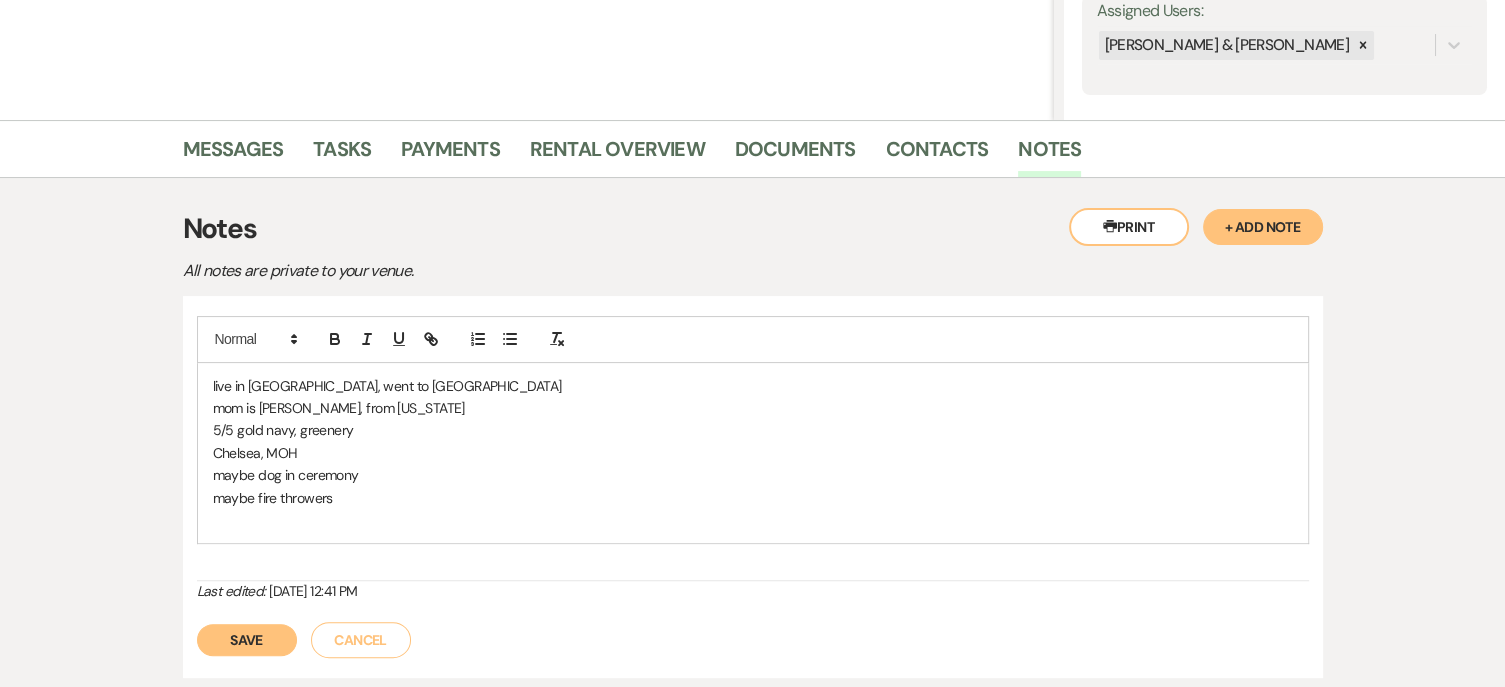 type 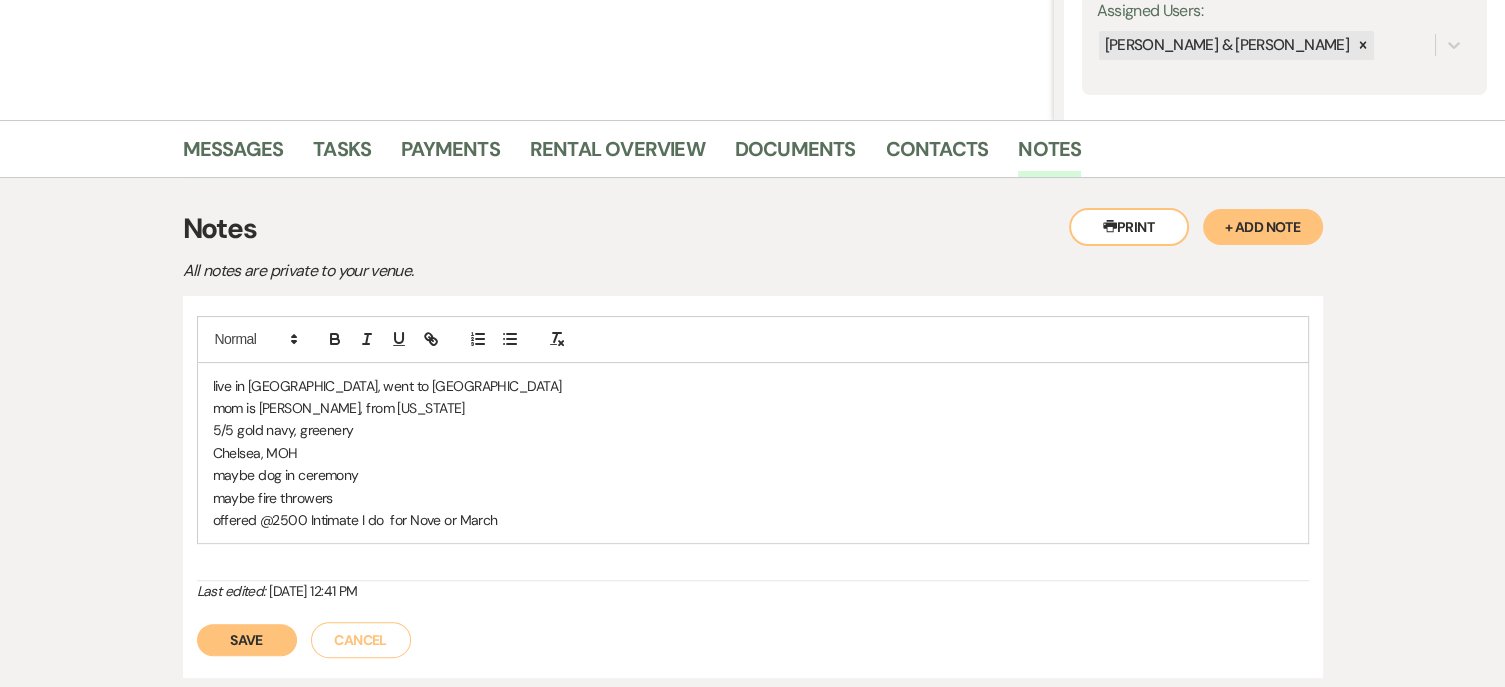 click on "offered @2500 Intimate I do  for Nove or March" at bounding box center (753, 520) 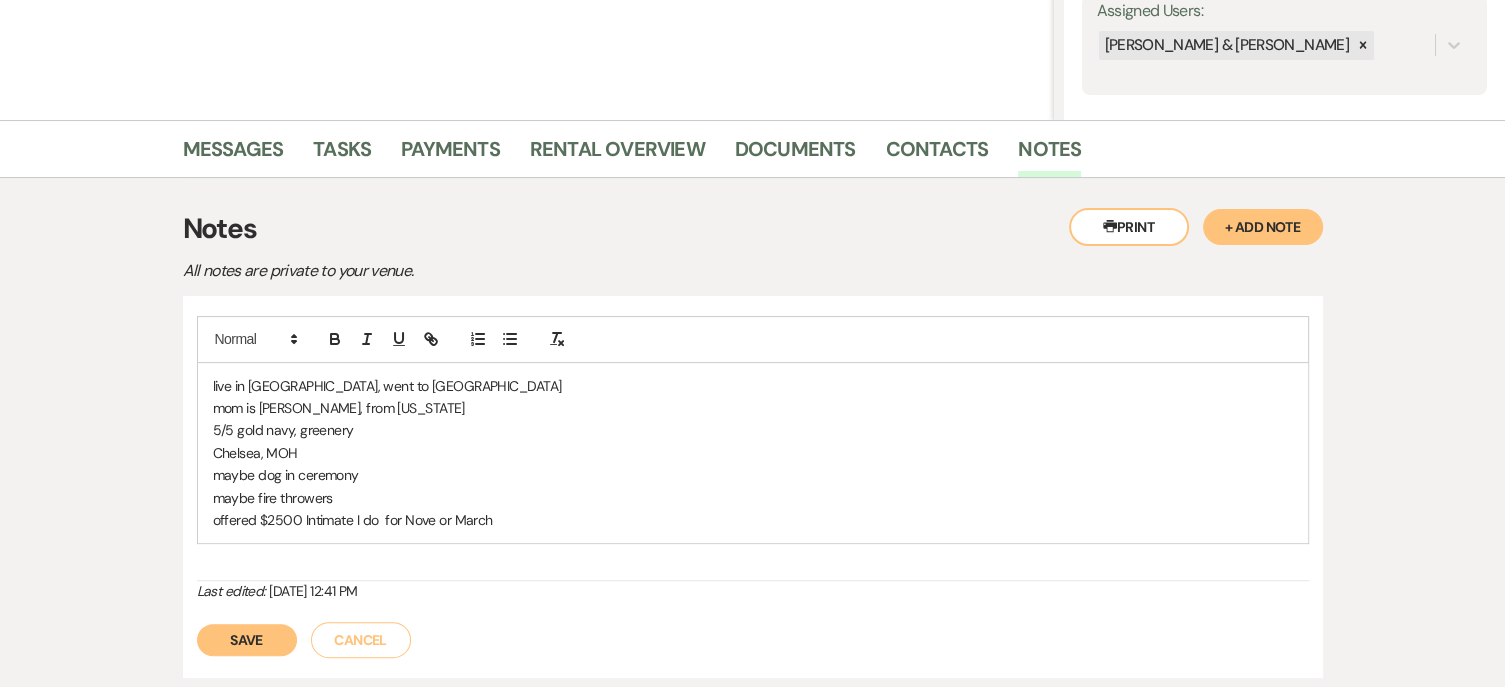 click on "Save" at bounding box center (247, 640) 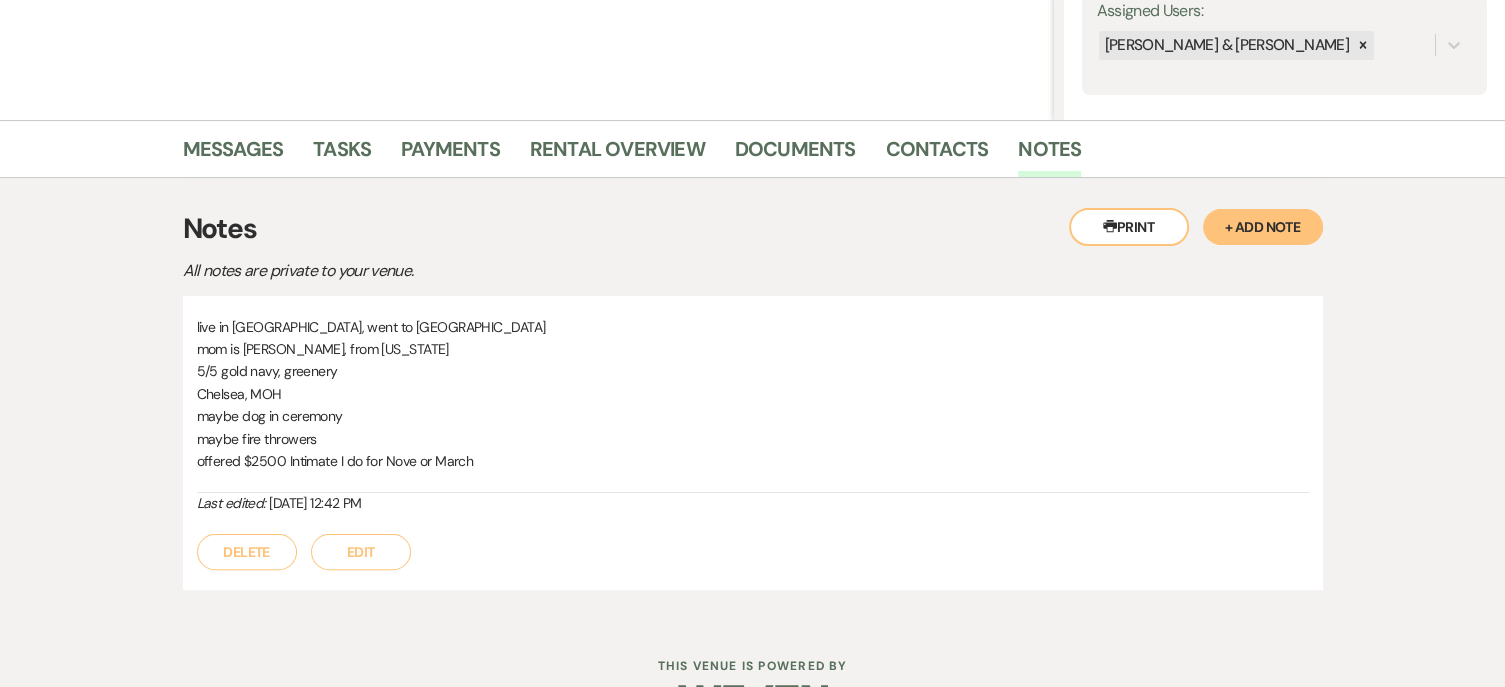 scroll, scrollTop: 442, scrollLeft: 0, axis: vertical 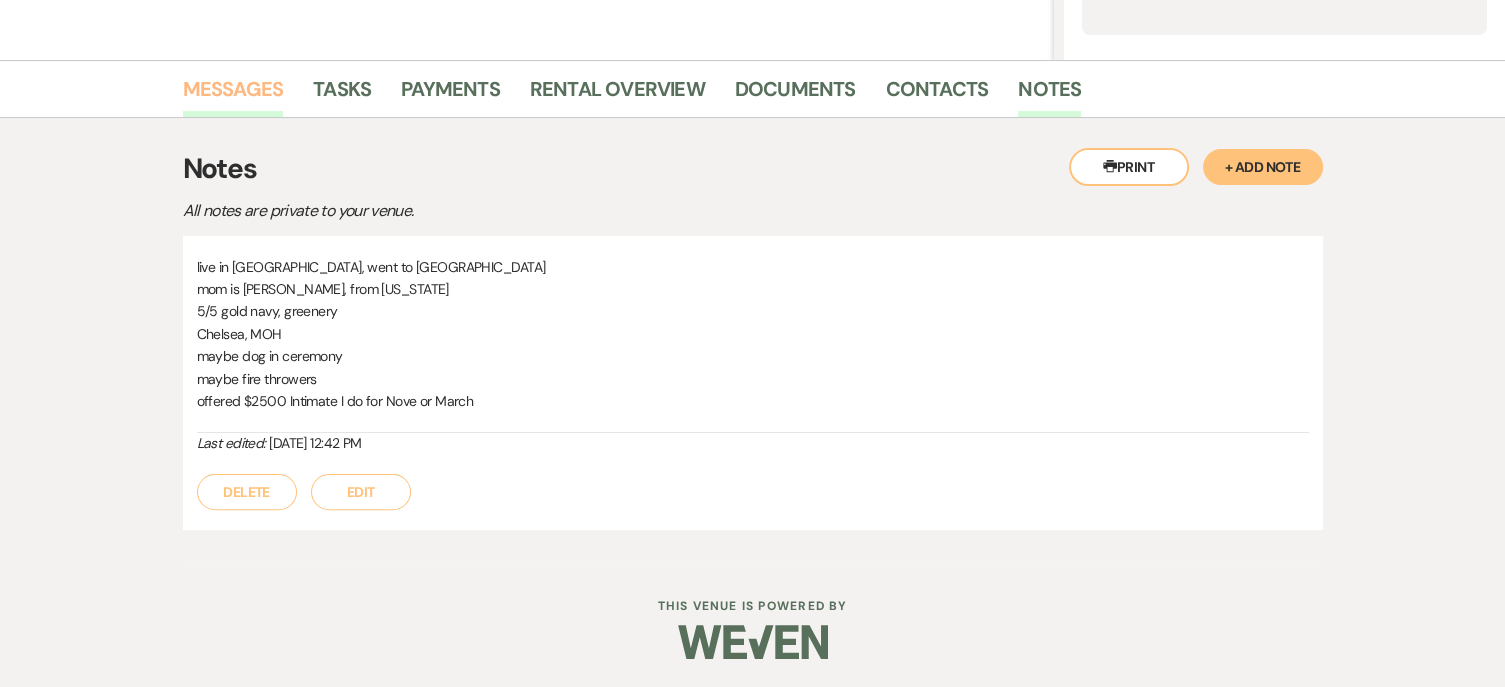 click on "Messages" at bounding box center [233, 95] 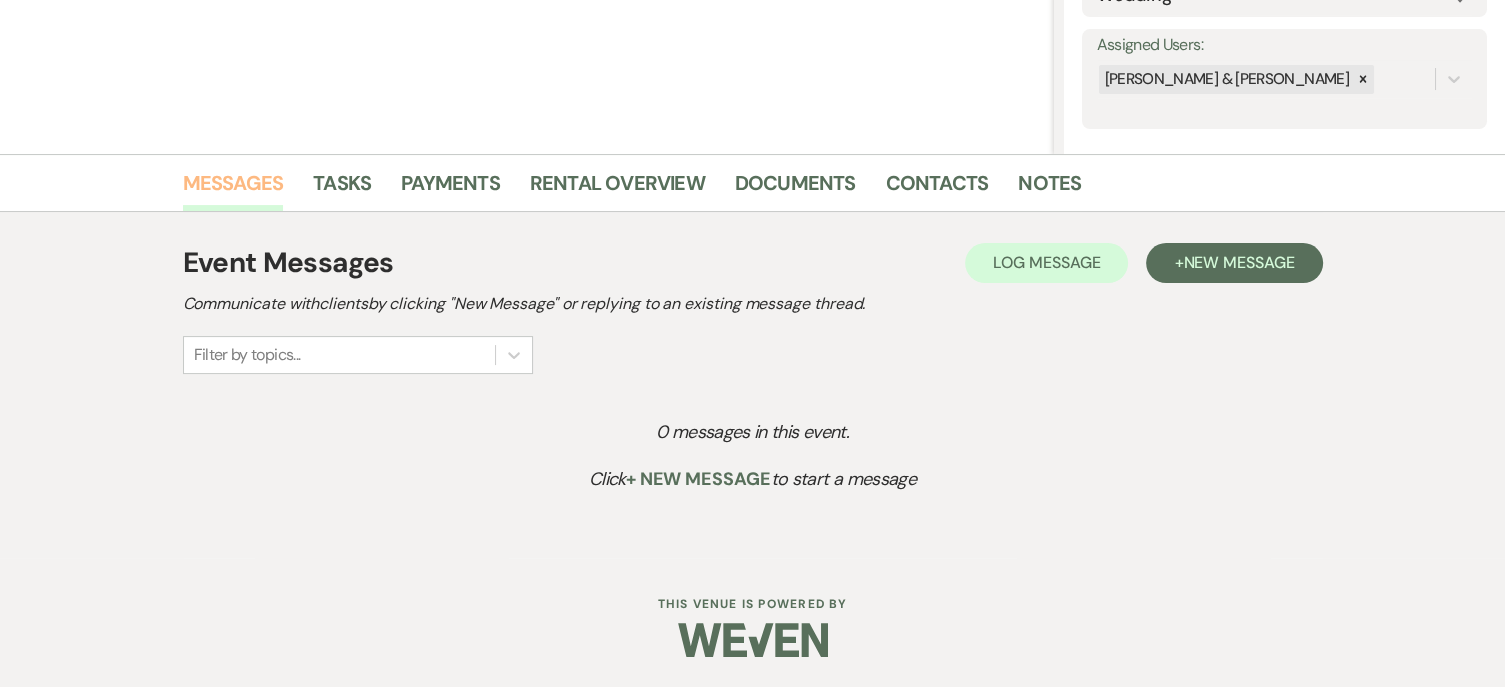 scroll, scrollTop: 347, scrollLeft: 0, axis: vertical 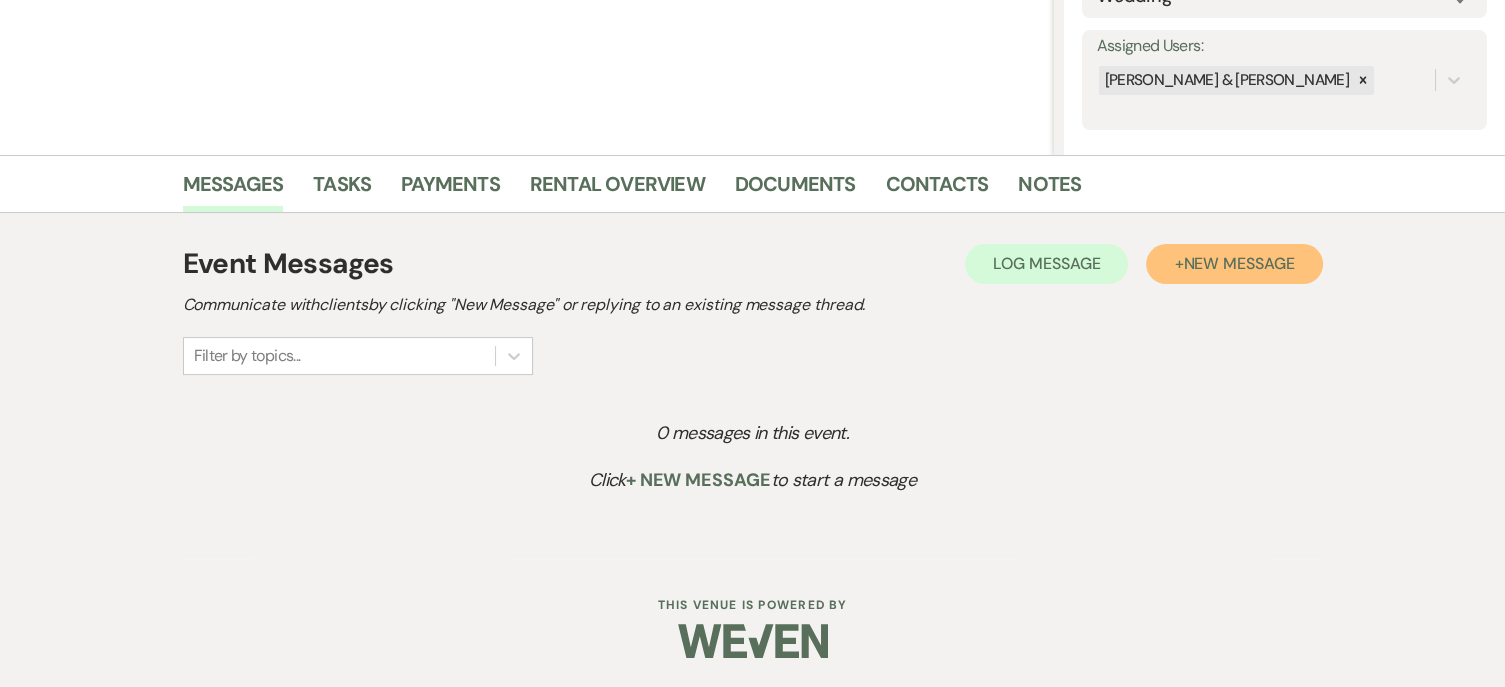 click on "+  New Message" at bounding box center [1234, 264] 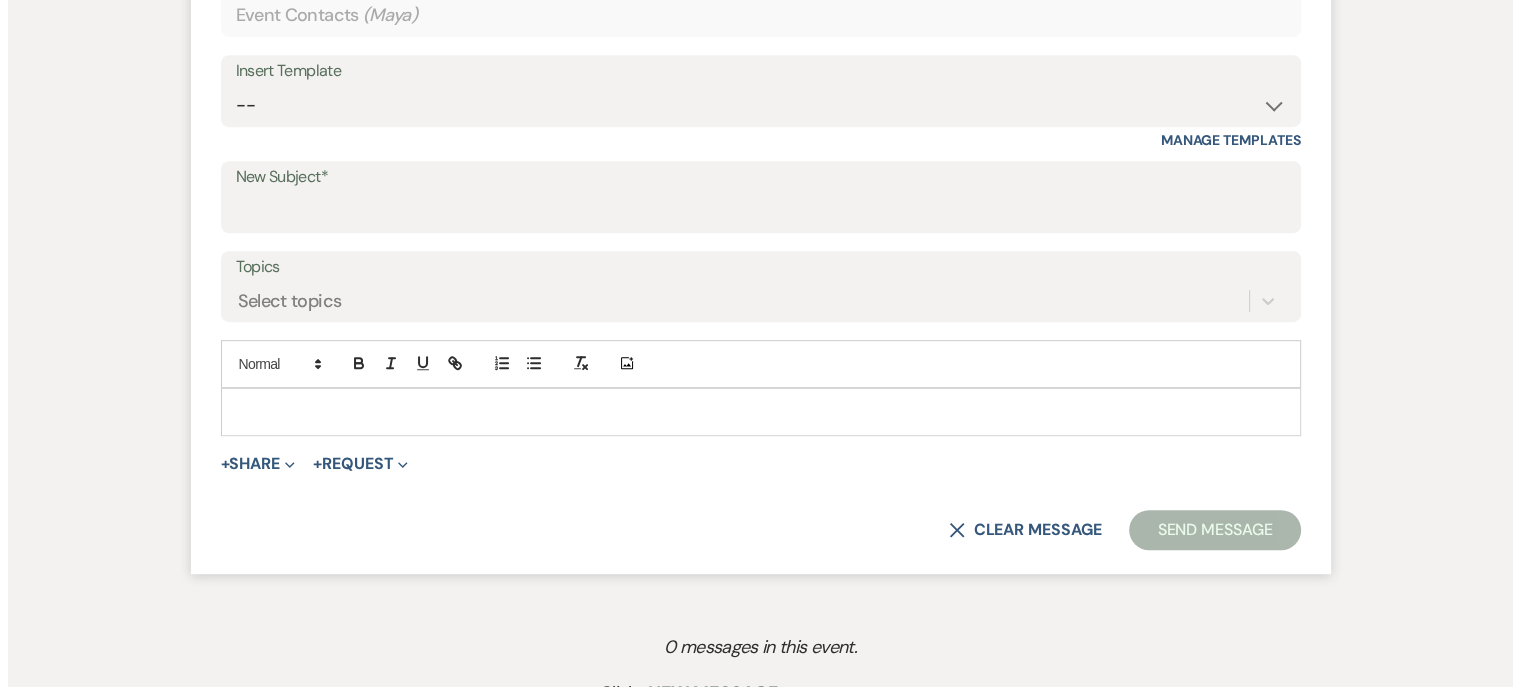 scroll, scrollTop: 893, scrollLeft: 0, axis: vertical 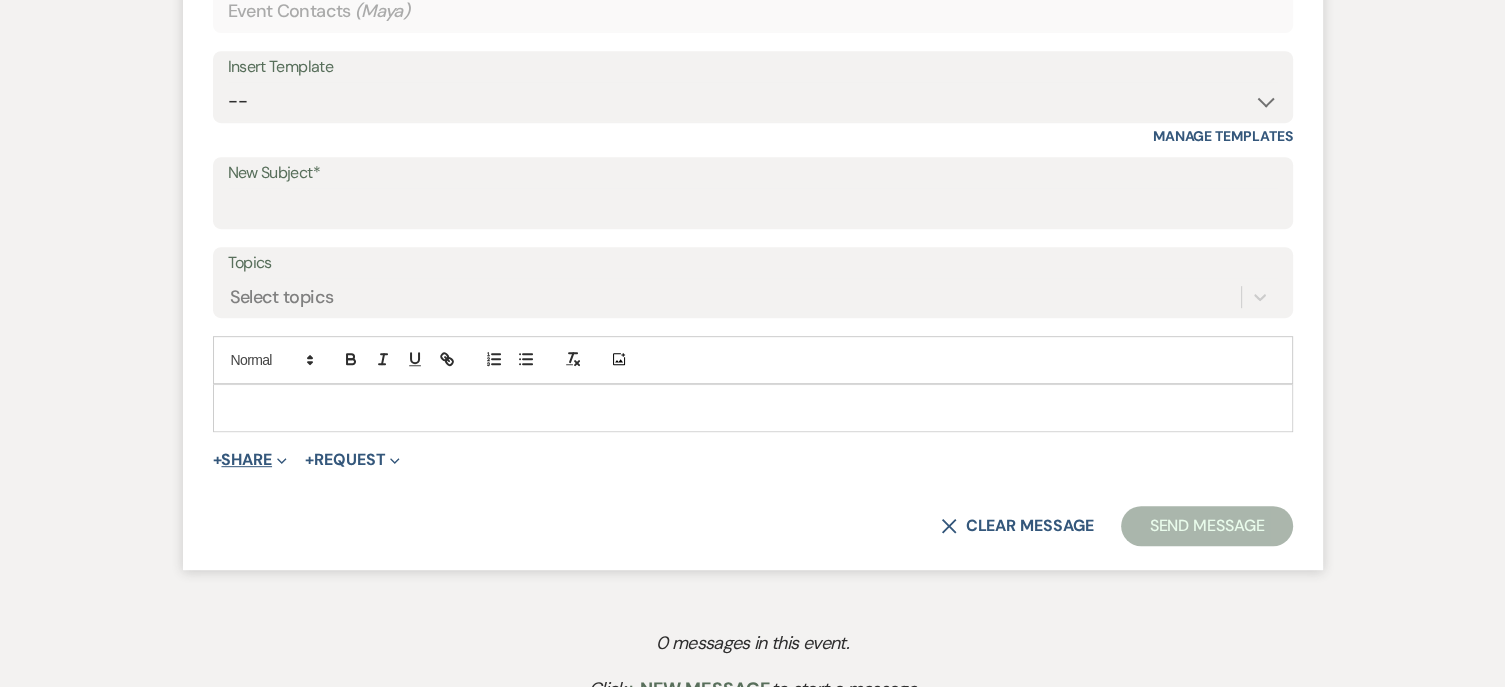 click on "+  Share Expand" at bounding box center (250, 460) 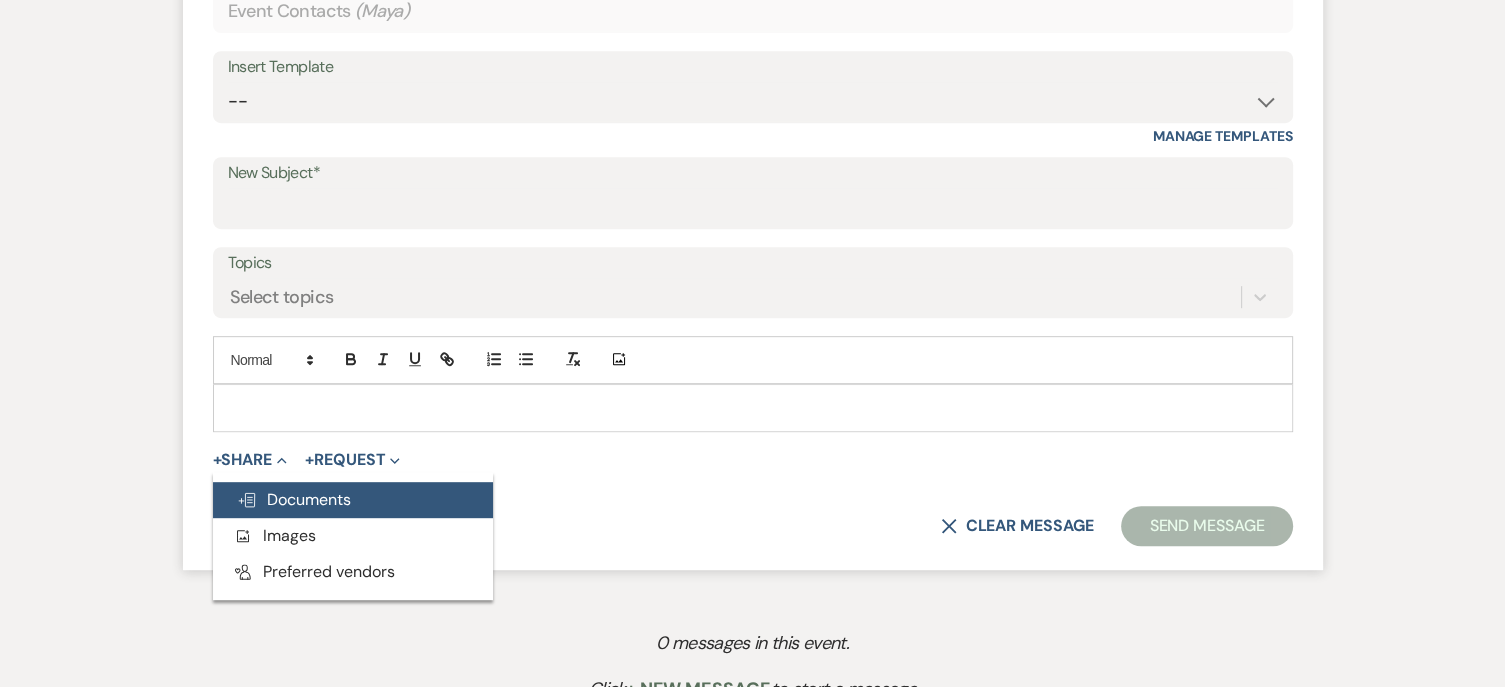 click on "Doc Upload Documents" at bounding box center [294, 499] 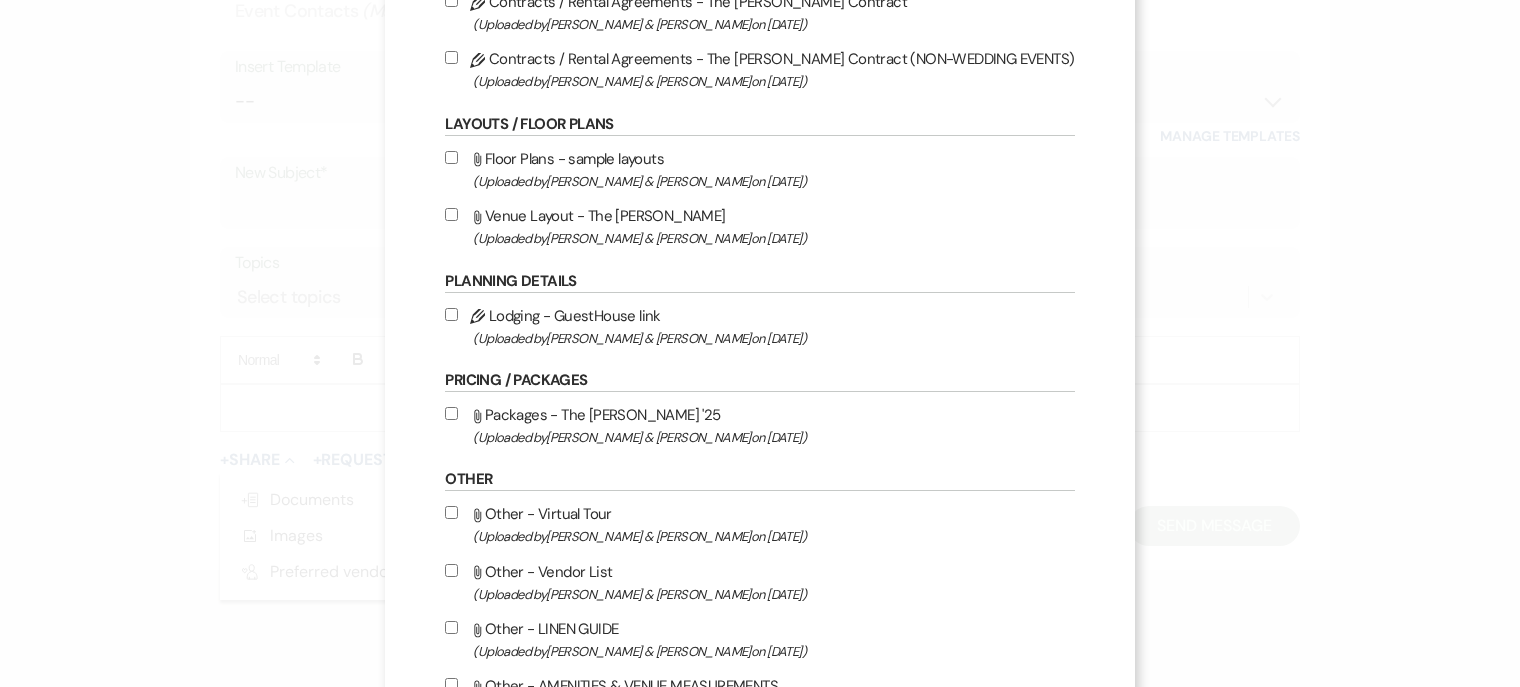 scroll, scrollTop: 419, scrollLeft: 0, axis: vertical 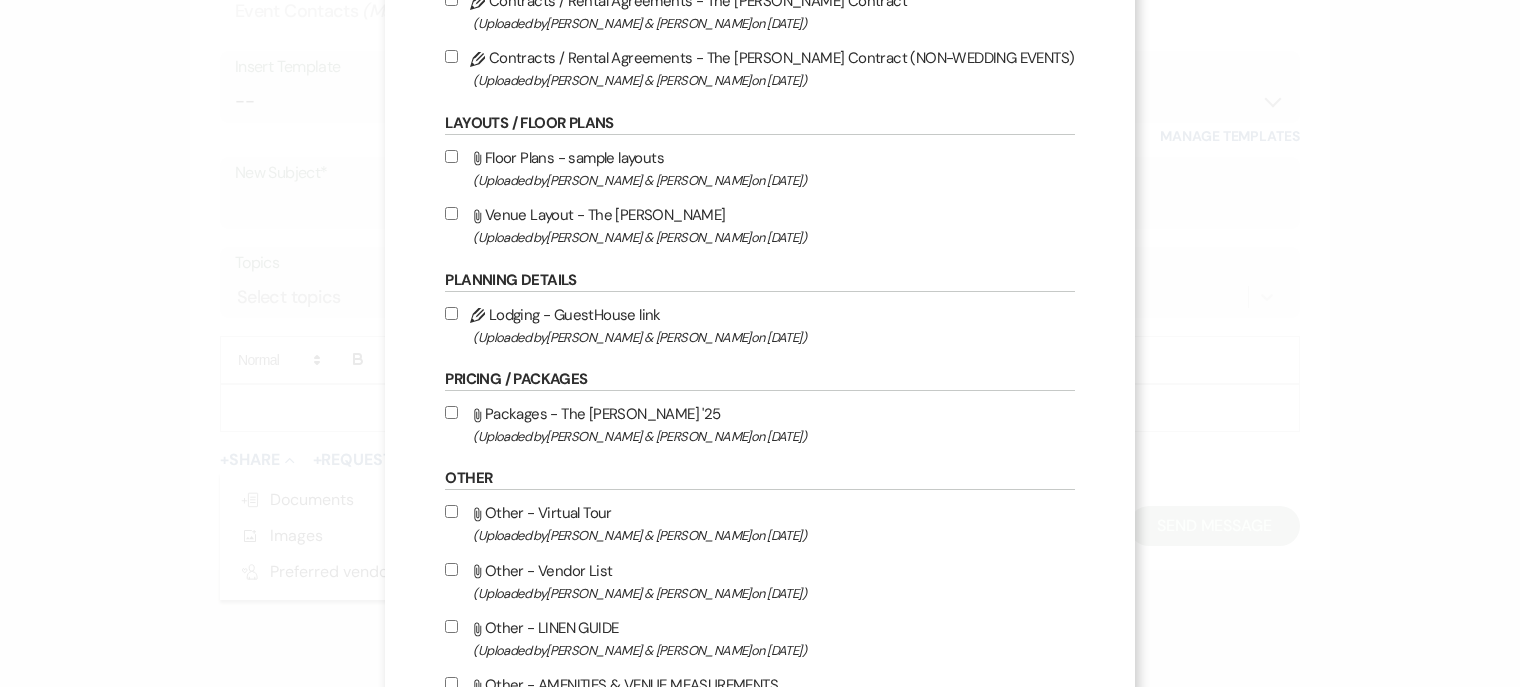 click on "Attach File Packages - The [PERSON_NAME] '25 (Uploaded by  [PERSON_NAME] & [PERSON_NAME]  on   [DATE] )" at bounding box center (451, 412) 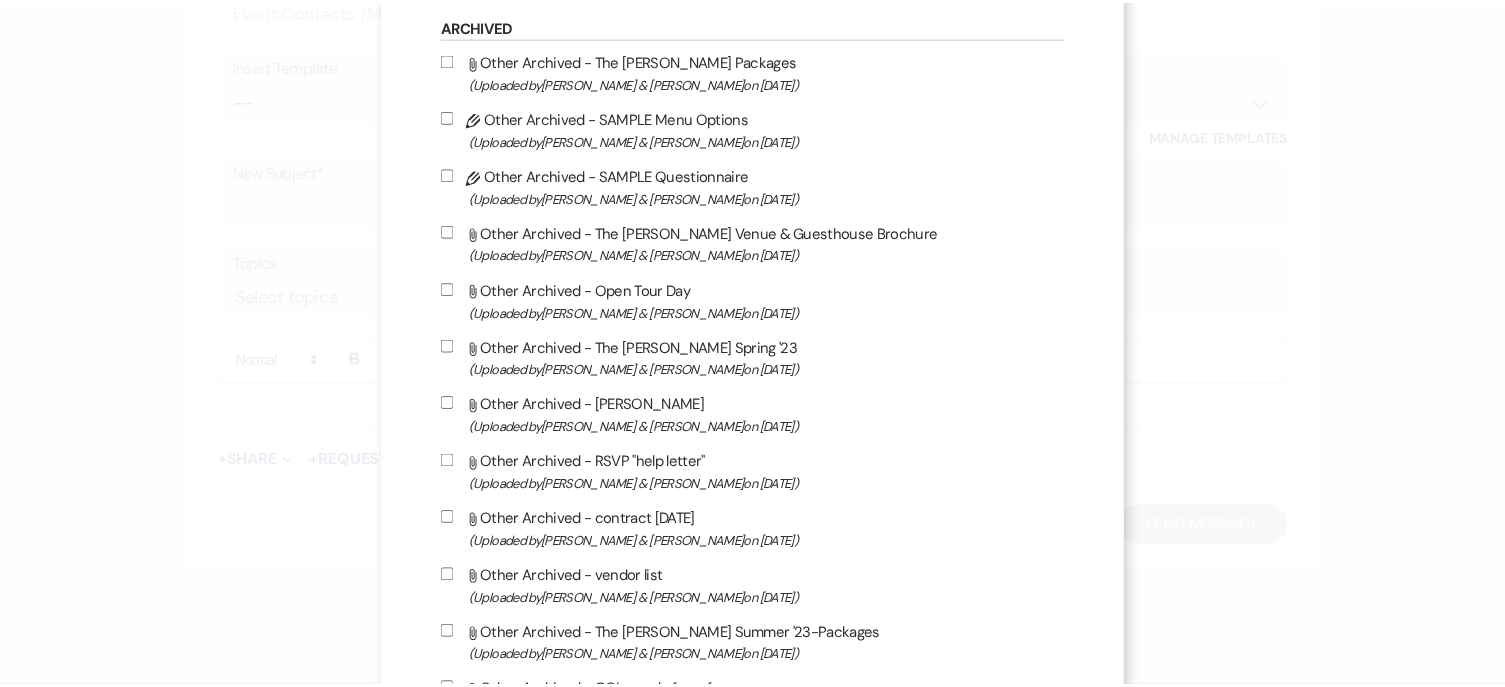 scroll, scrollTop: 1657, scrollLeft: 0, axis: vertical 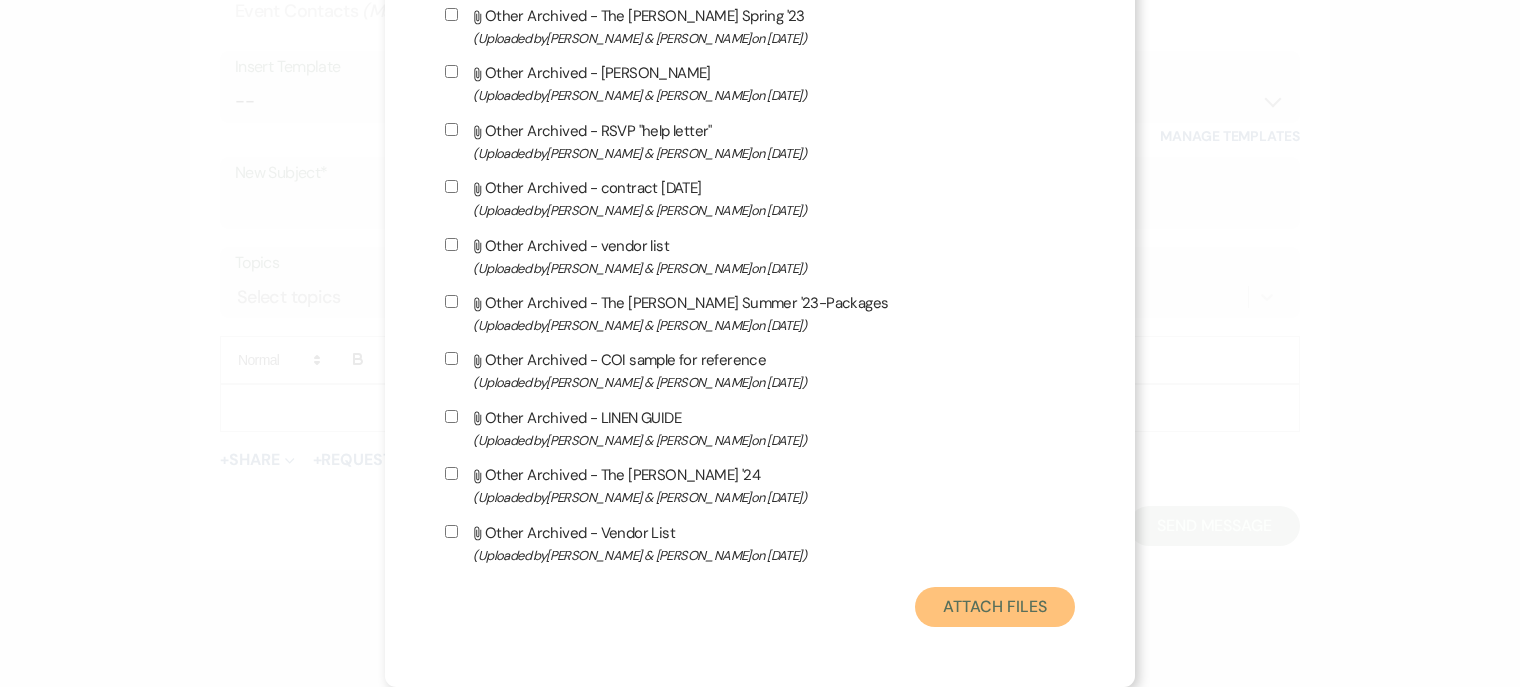 click on "Attach Files" at bounding box center [994, 607] 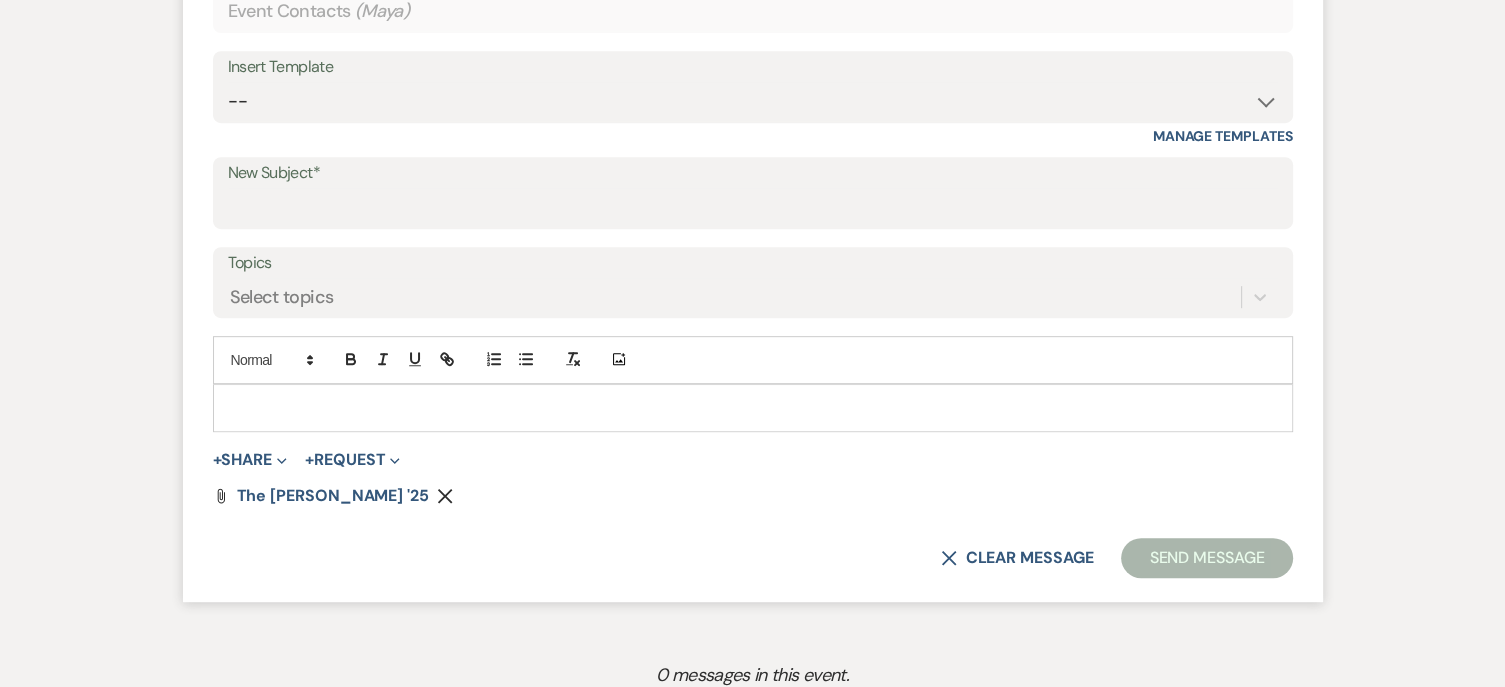 click at bounding box center (753, 408) 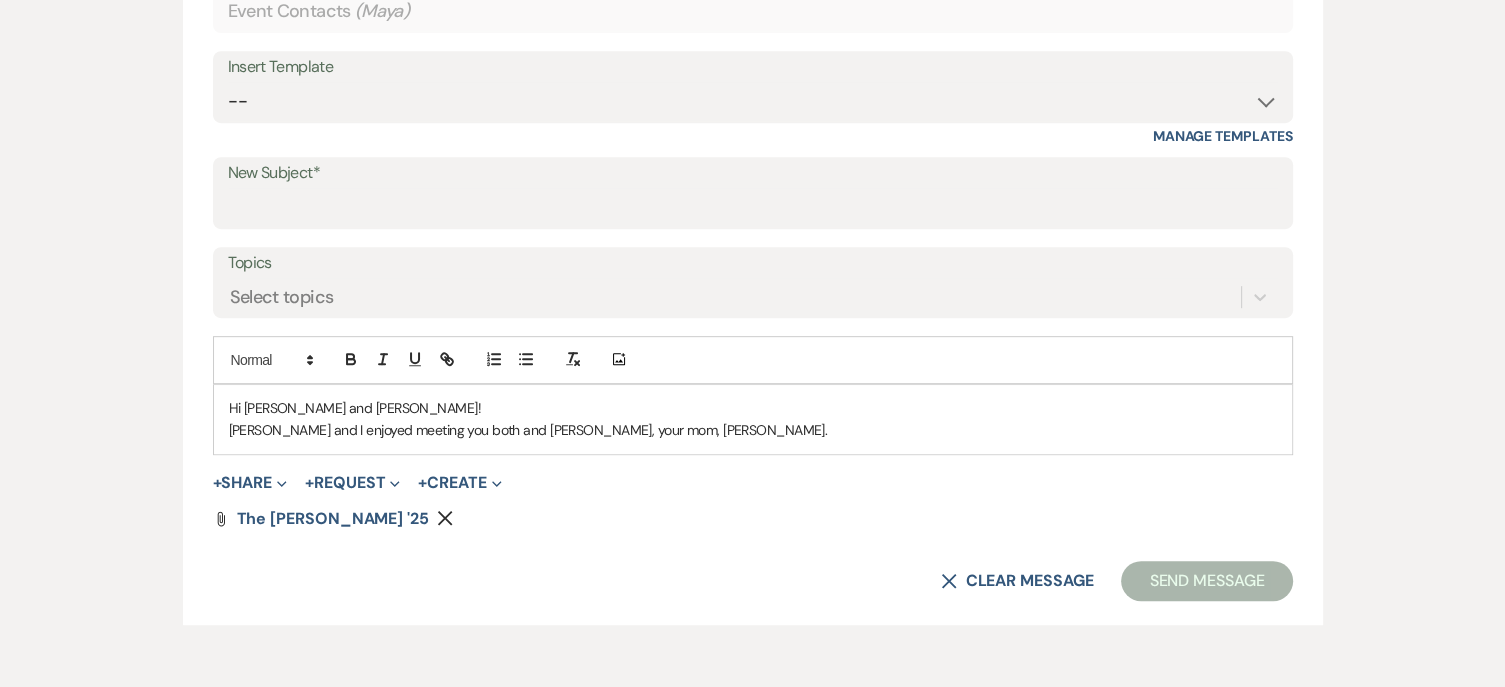 click on "Messages Tasks Payments Rental Overview Documents Contacts Notes Event Messages   Log Log Message +  New Message Communicate with  clients  by clicking "New Message" or replying to an existing message thread. Filter by topics... New Message New Message   X Draft Recipients* Event Contacts   ( [PERSON_NAME] )   Insert Template   -- Initial Inquiry Response Tour Request Response Follow Up Inquiry Response Contract ([PERSON_NAME]'s Version)  Weven Planning Portal Introduction ([PERSON_NAME]'s version) Layouts Review letter to Bride/Groom Google Review Link Manage Templates New Subject* Topics Select topics                                                                             Add Photo   Hi [PERSON_NAME] and [PERSON_NAME]! [PERSON_NAME] and I enjoyed meeting you both and [PERSON_NAME], your mom, [PERSON_NAME].  +  Share Expand Doc Upload Documents Add Photo Images Pref Vendors Preferred vendors +  Request Expand Generate Payment Payment +  Create Expand + New Template Attach File The [PERSON_NAME] '25   Remove X  Clear message Send Message Click  + New Message" at bounding box center [752, 216] 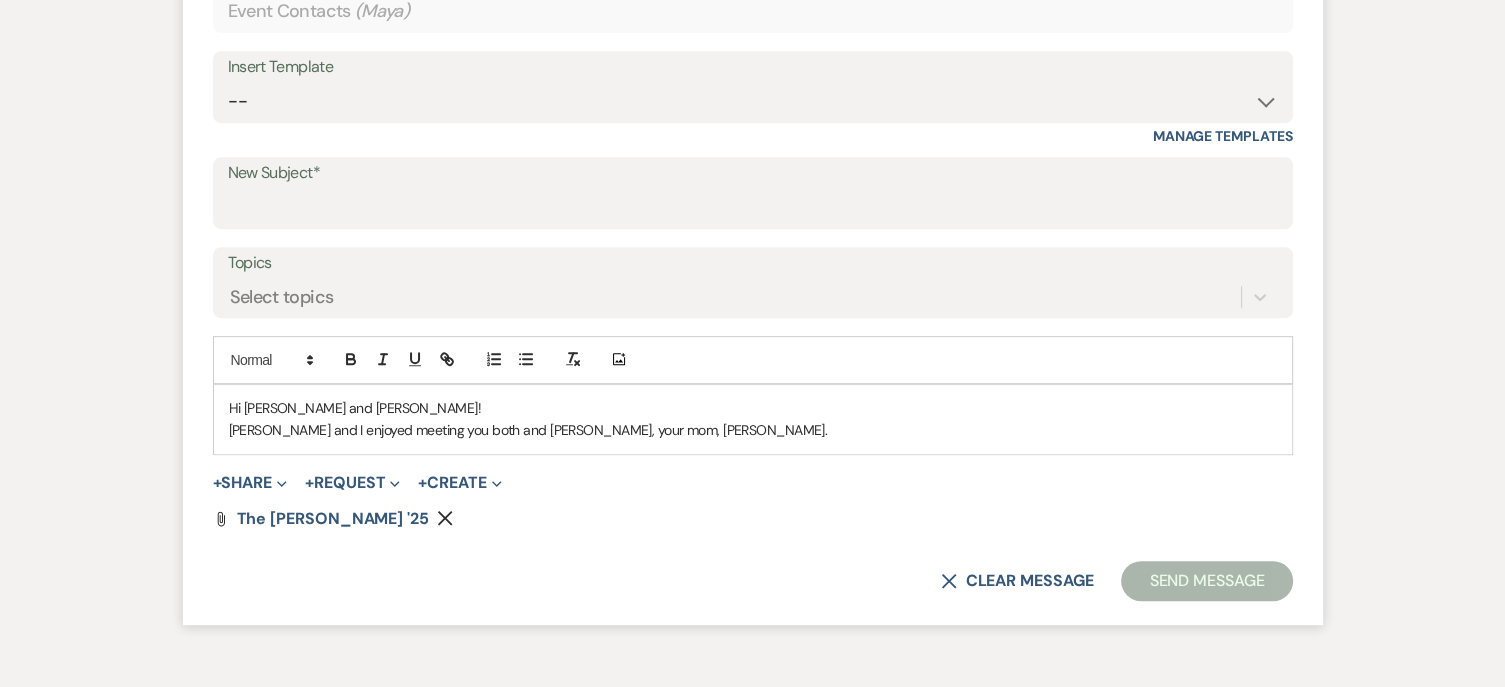 click on "Hi [PERSON_NAME] and [PERSON_NAME]! [PERSON_NAME] and I enjoyed meeting you both and [PERSON_NAME], your mom, [PERSON_NAME]." at bounding box center (753, 419) 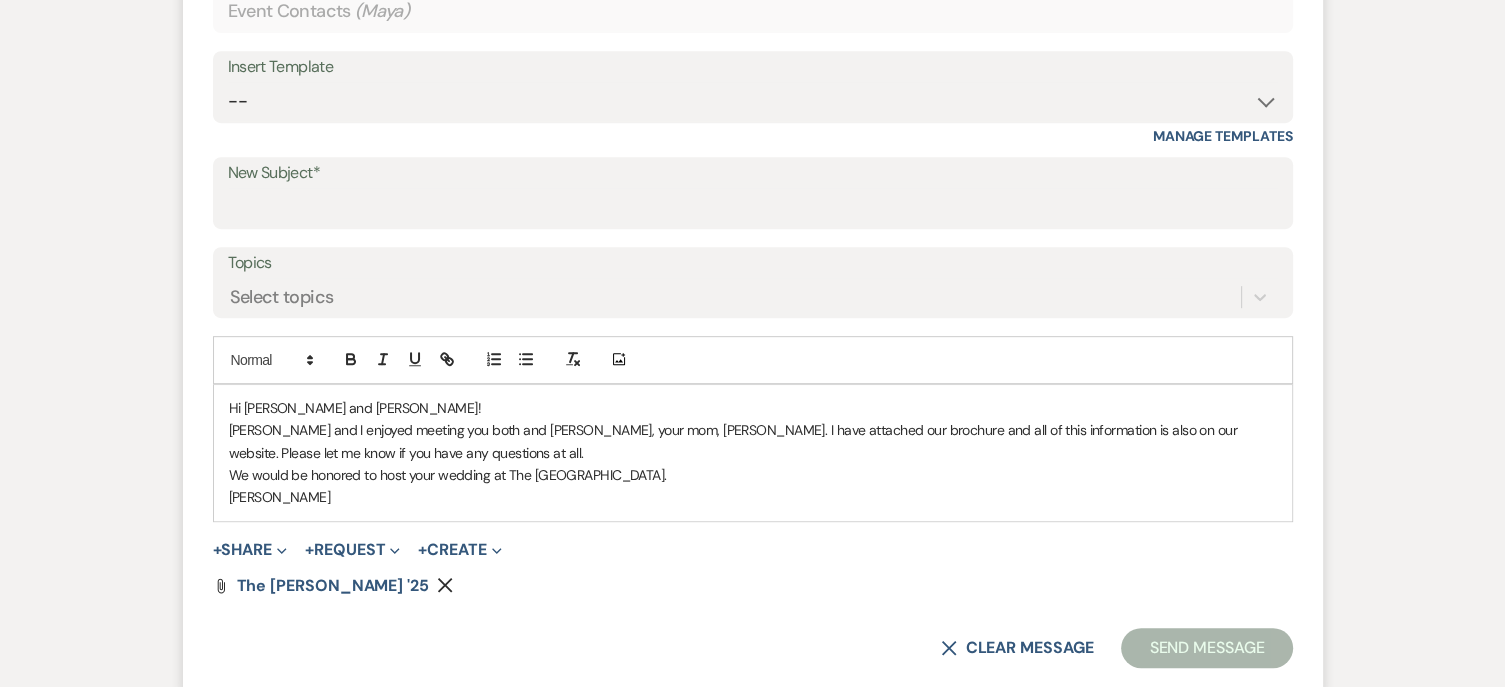 click on "We would be honored to host your wedding at The [GEOGRAPHIC_DATA]." at bounding box center (753, 475) 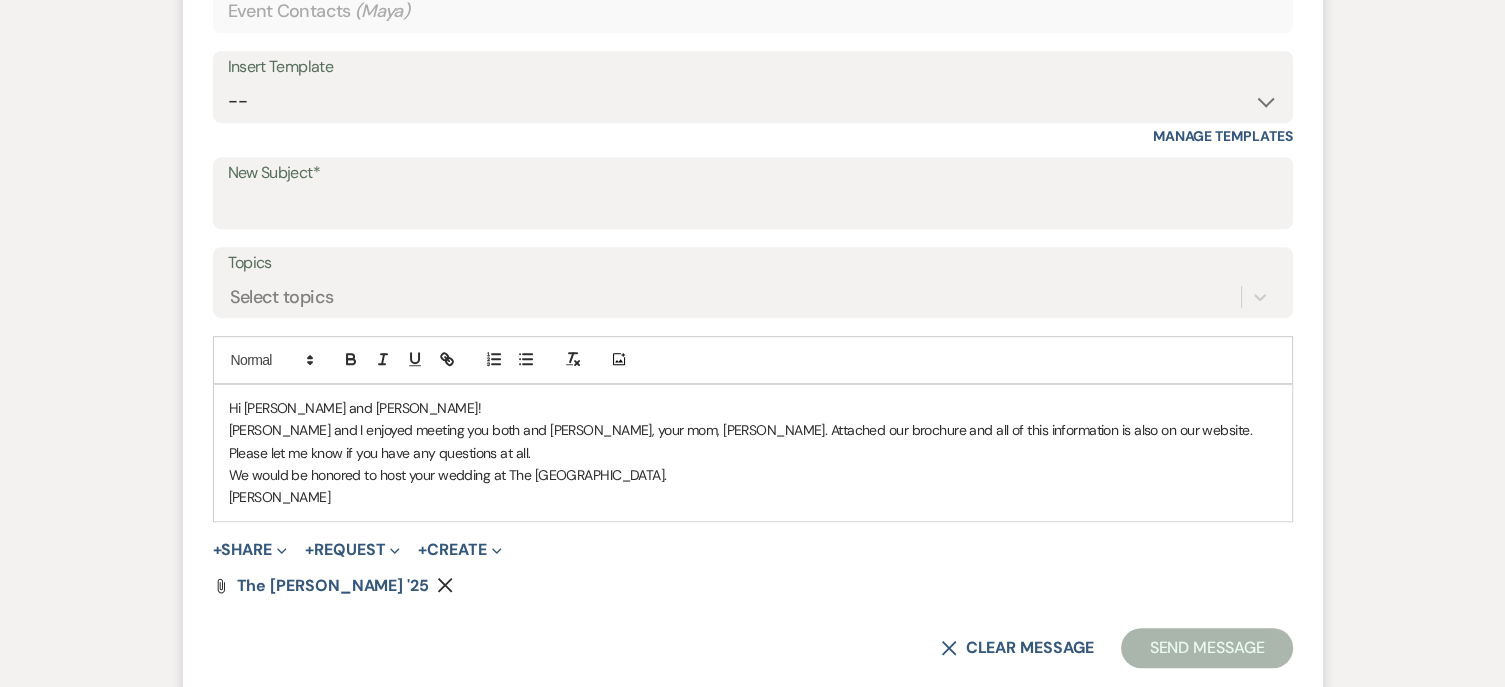 click on "[PERSON_NAME] and I enjoyed meeting you both and [PERSON_NAME], your mom, [PERSON_NAME]. Attached our brochure and all of this information is also on our website. Please let me know if you have any questions at all." at bounding box center [753, 441] 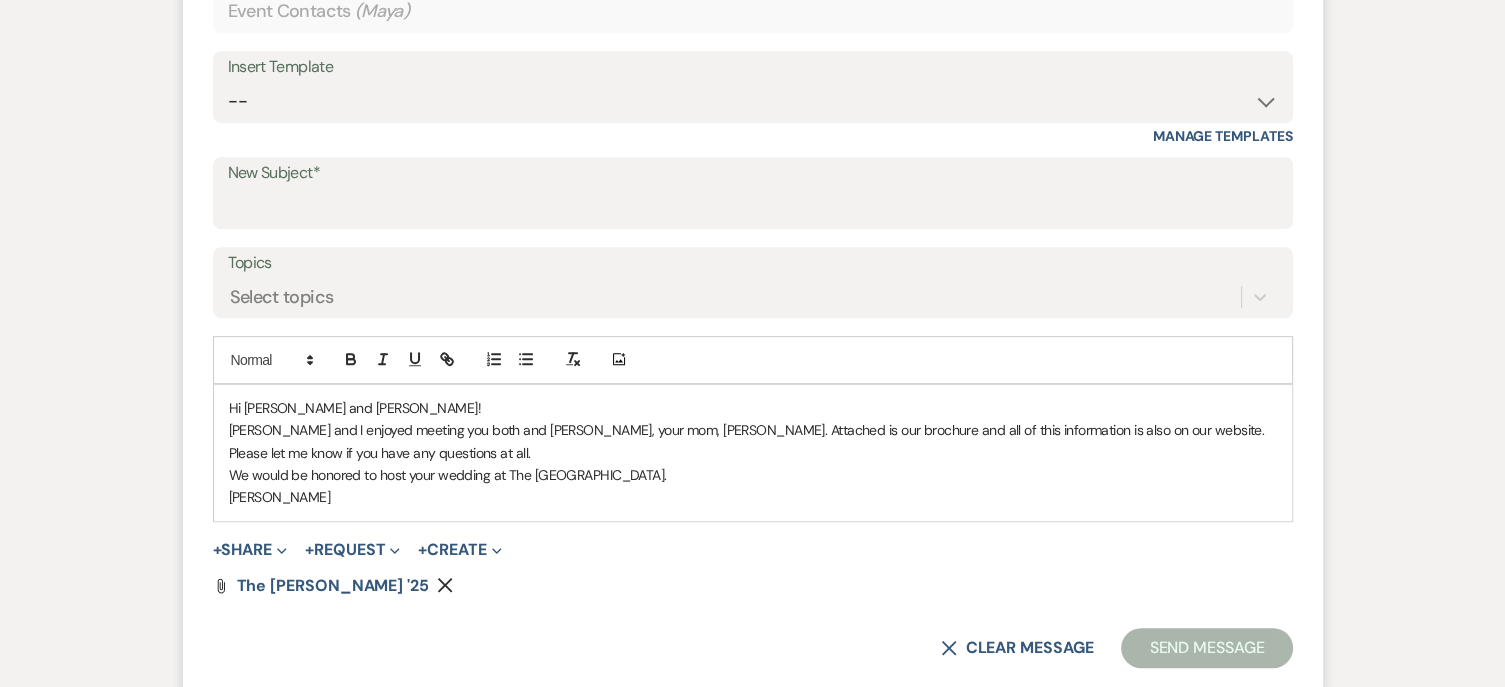 click on "[PERSON_NAME]" at bounding box center [753, 497] 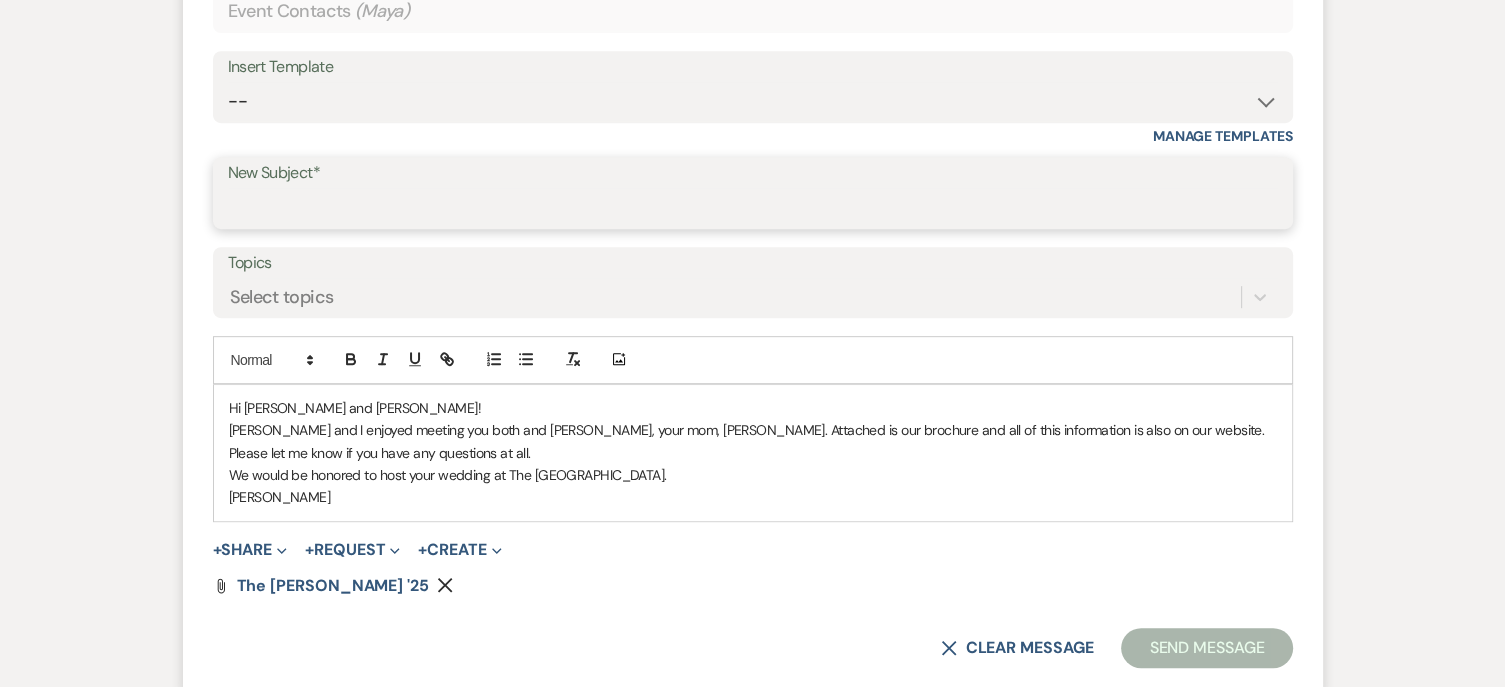 click on "New Subject*" at bounding box center (753, 207) 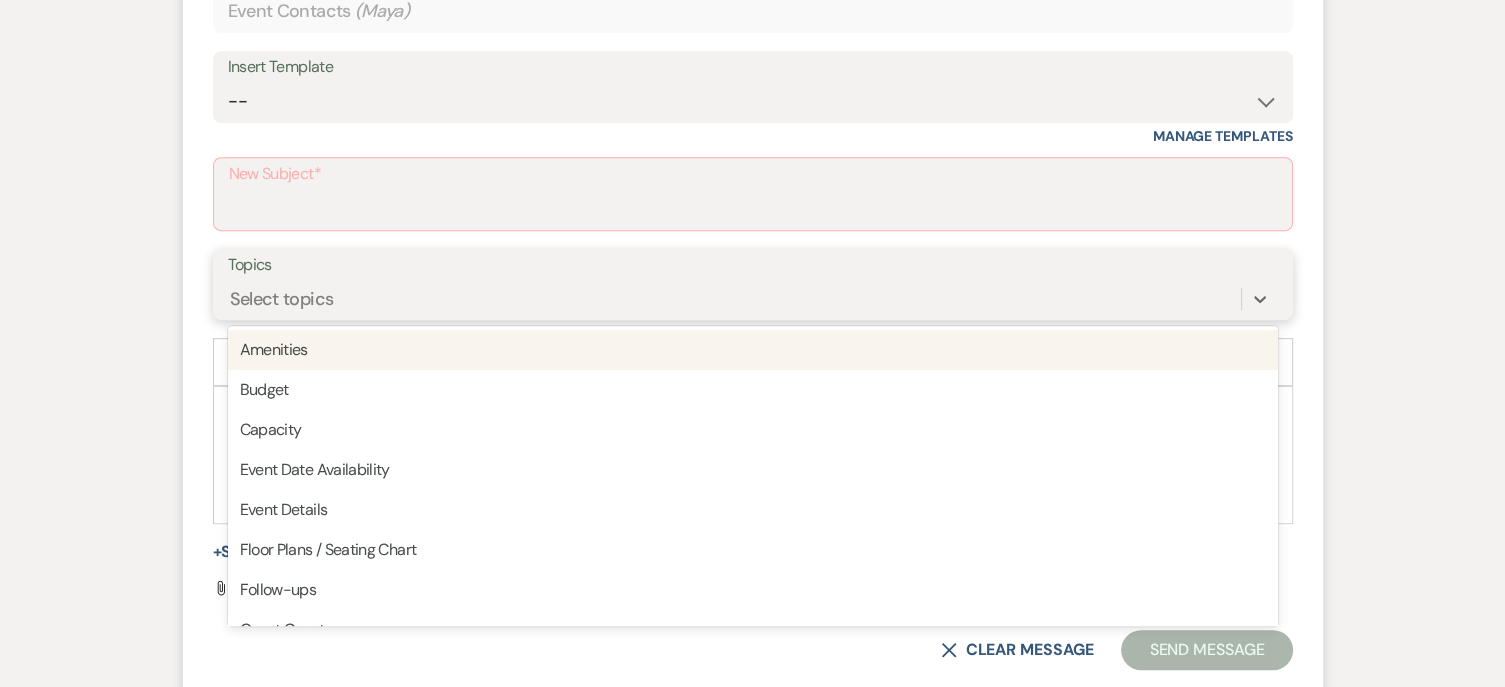 click on "Select topics" at bounding box center [282, 298] 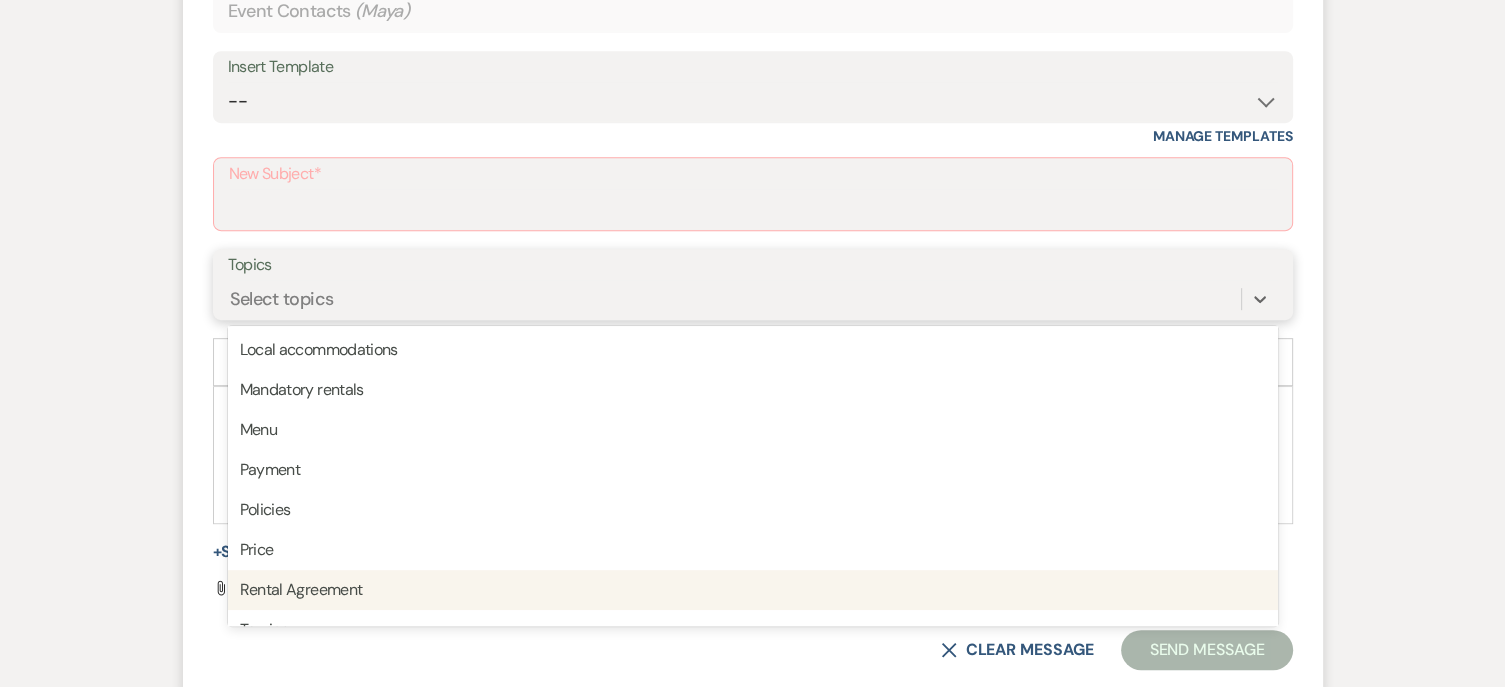 scroll, scrollTop: 508, scrollLeft: 0, axis: vertical 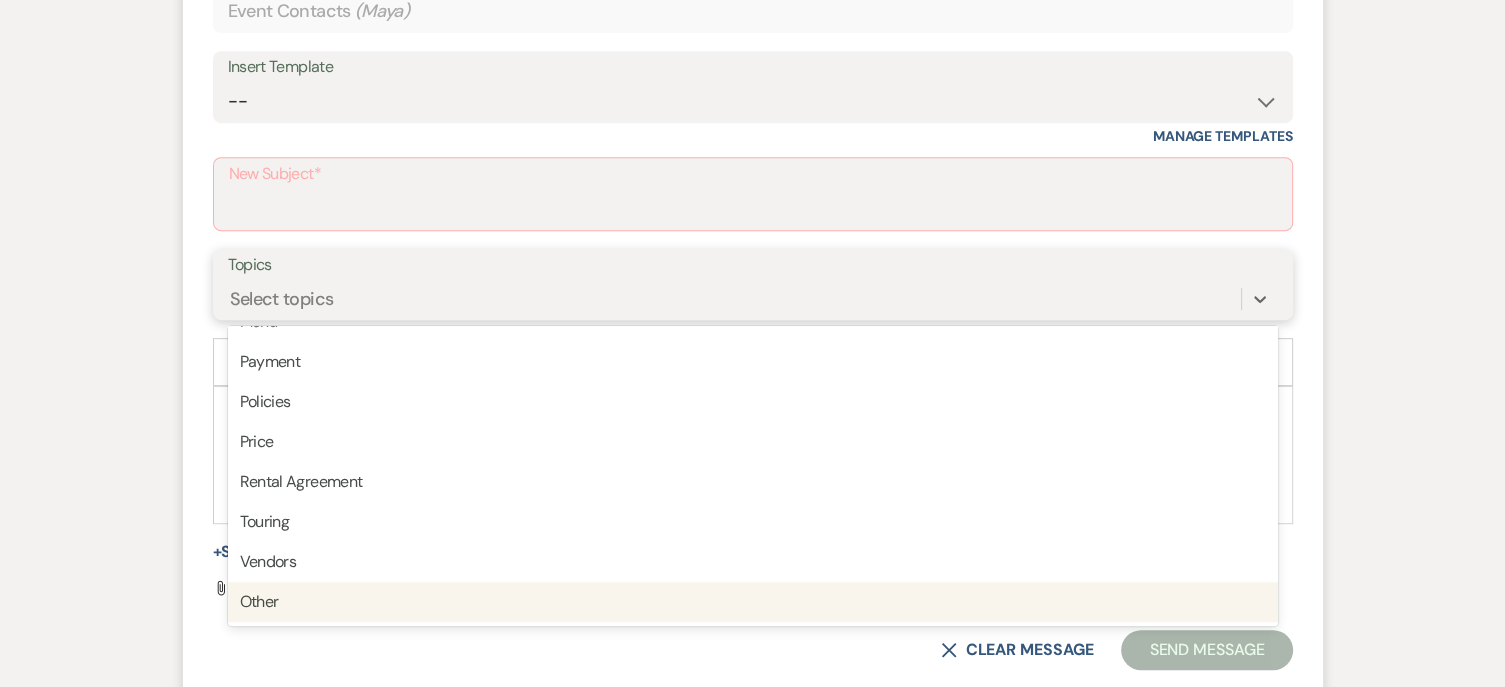 click on "Other" at bounding box center [753, 602] 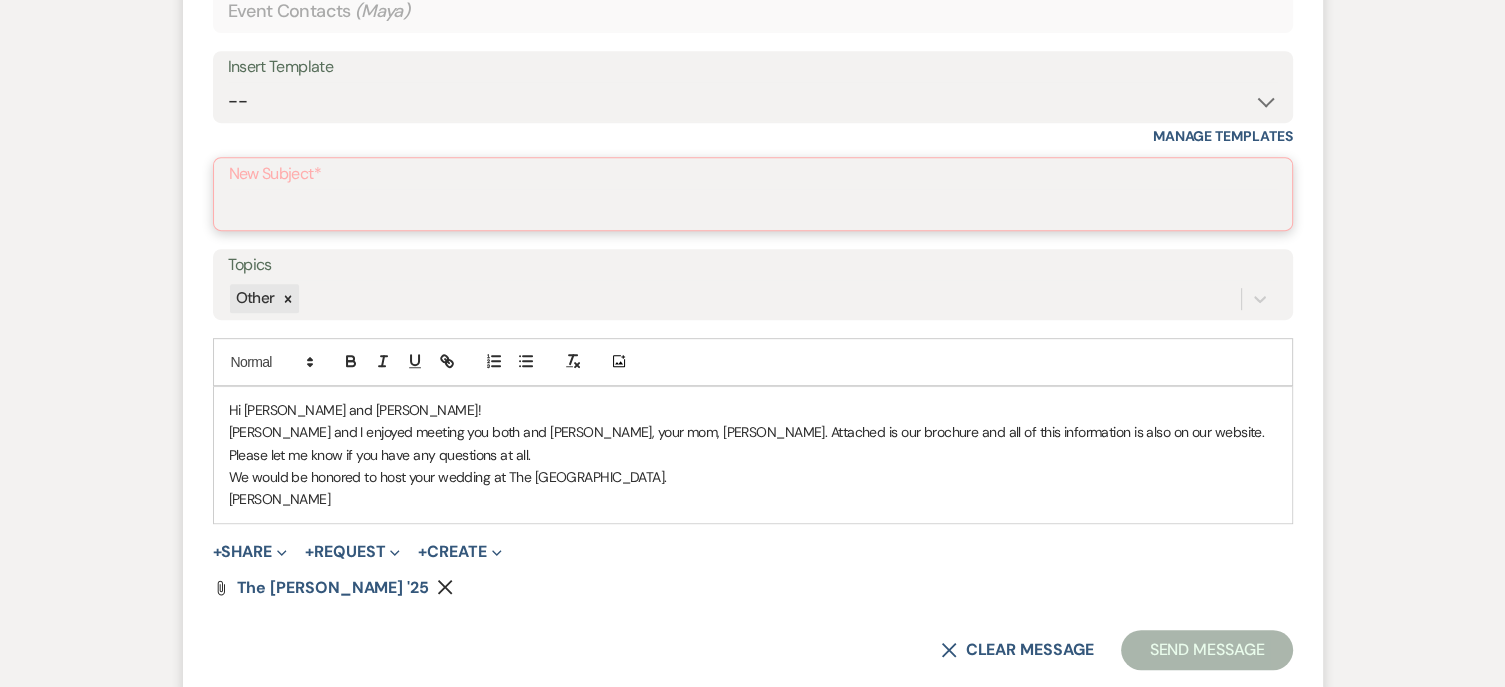 click on "New Subject*" at bounding box center [753, 208] 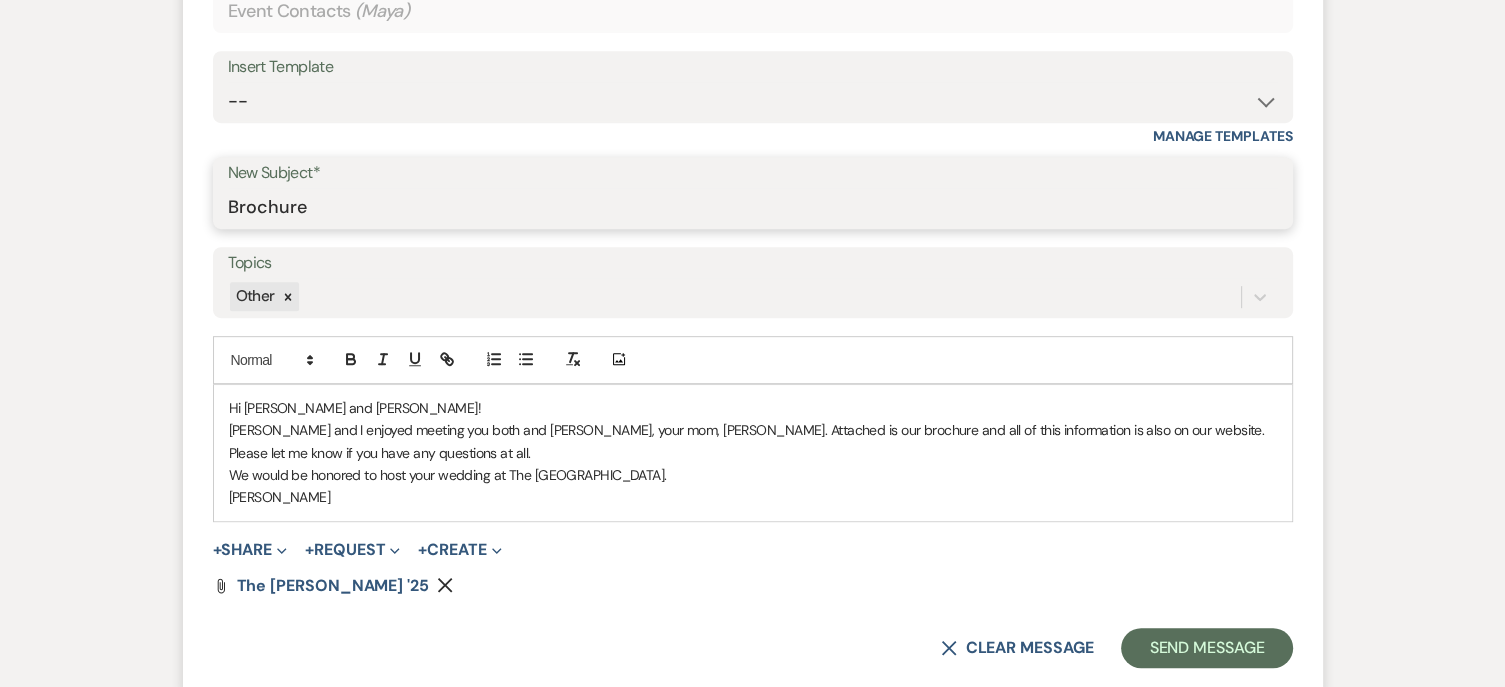 type on "Brochure" 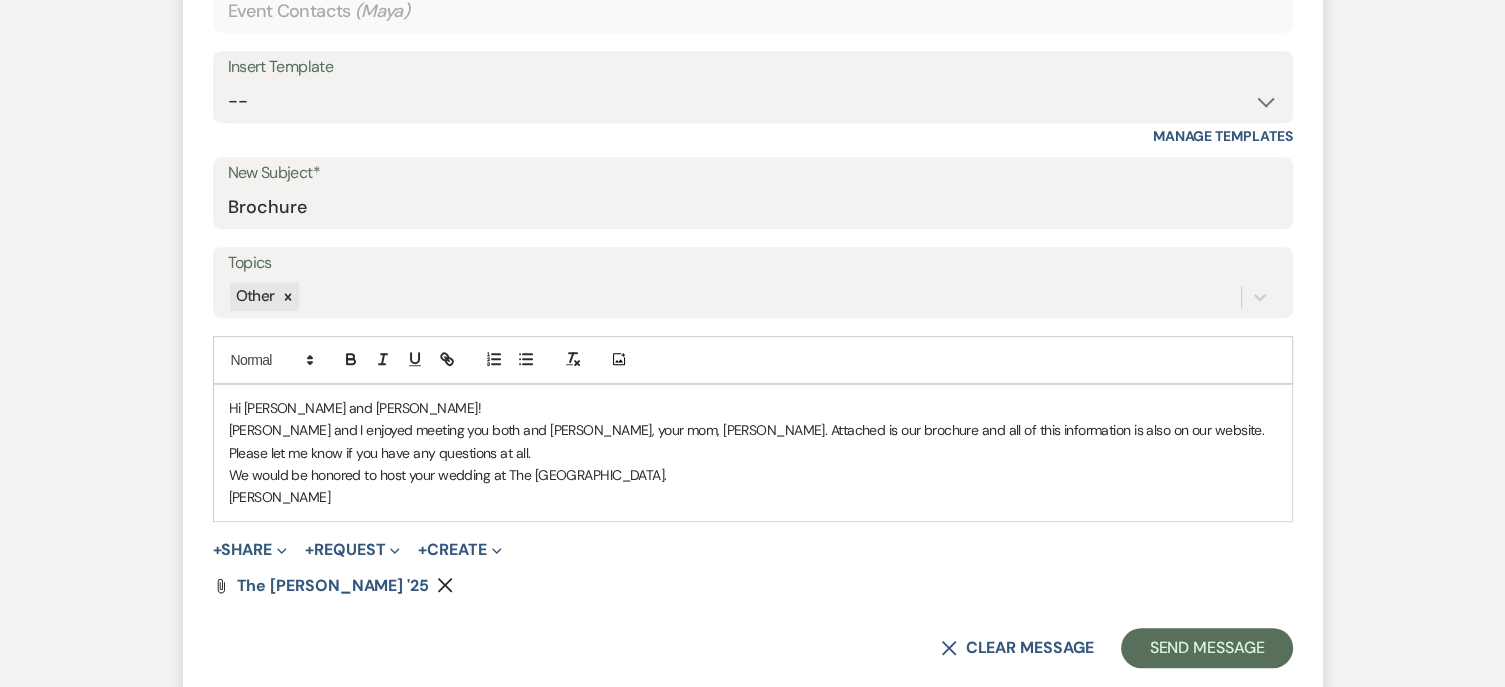 click on "[PERSON_NAME] and I enjoyed meeting you both and [PERSON_NAME], your mom, [PERSON_NAME]. Attached is our brochure and all of this information is also on our website. Please let me know if you have any questions at all." at bounding box center [753, 441] 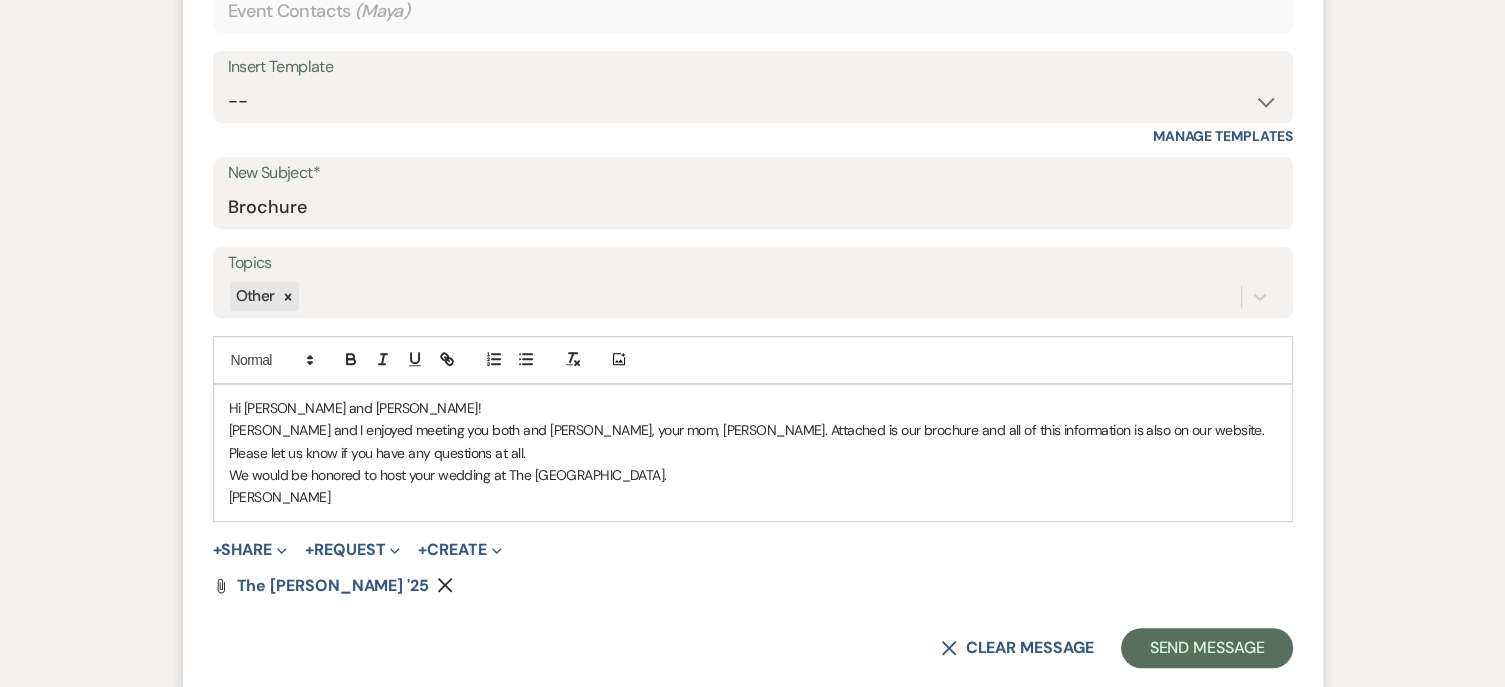 click on "Hi [PERSON_NAME] and [PERSON_NAME]!" at bounding box center [753, 408] 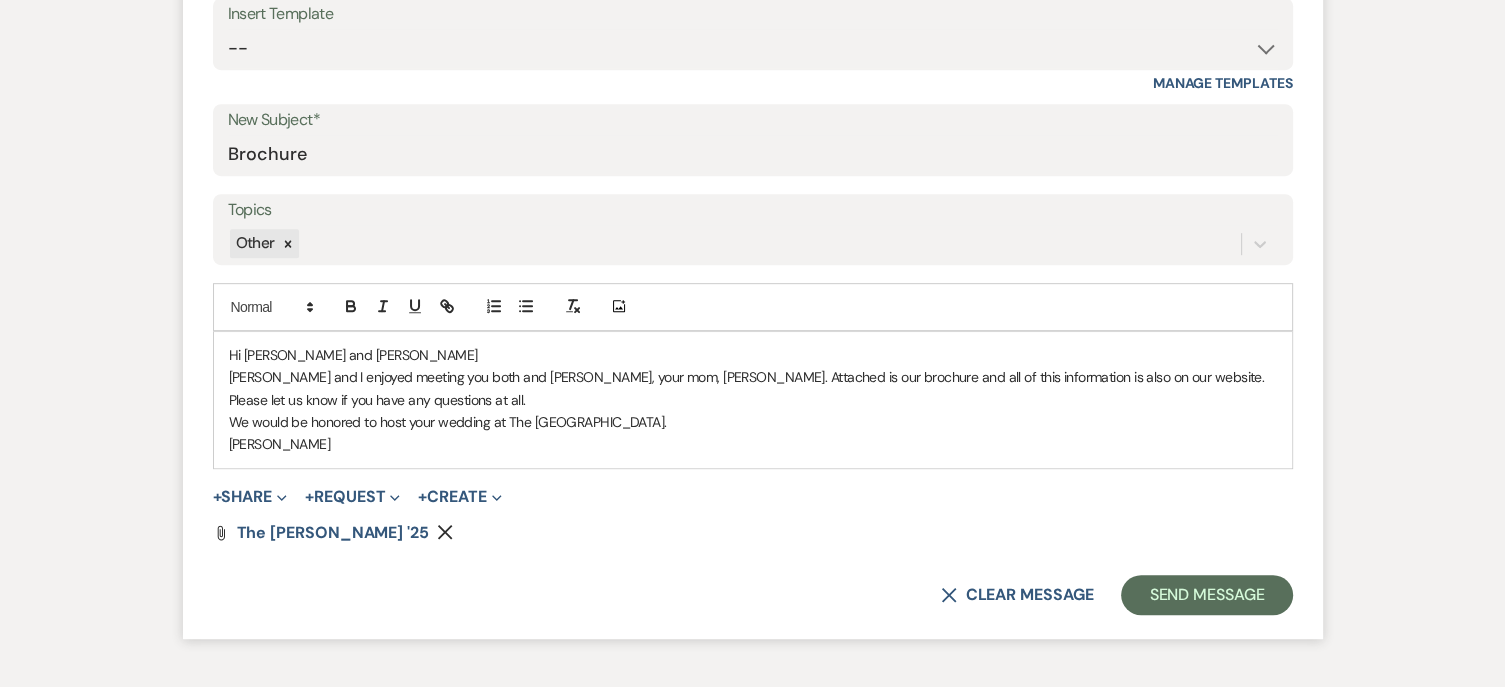 scroll, scrollTop: 950, scrollLeft: 0, axis: vertical 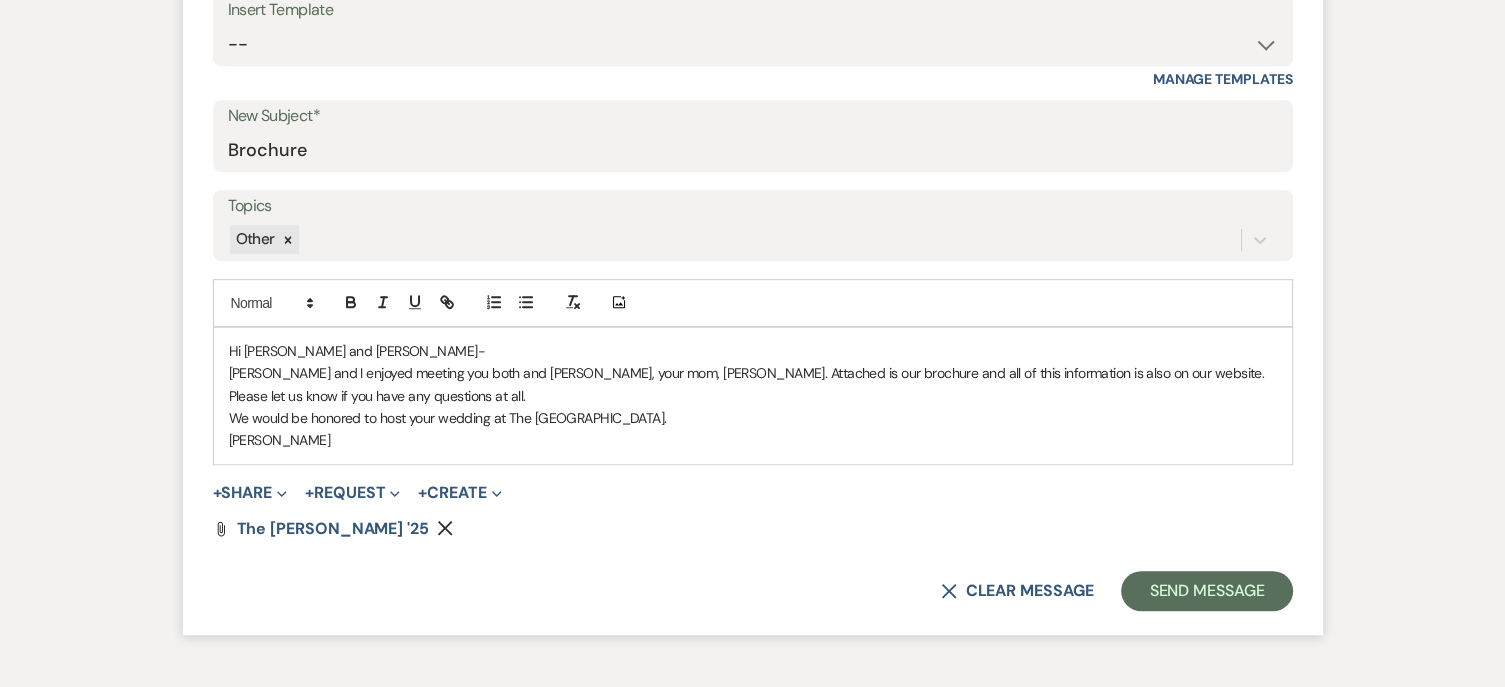 click on "[PERSON_NAME] and I enjoyed meeting you both and [PERSON_NAME], your mom, [PERSON_NAME]. Attached is our brochure and all of this information is also on our website. Please let us know if you have any questions at all." at bounding box center [753, 384] 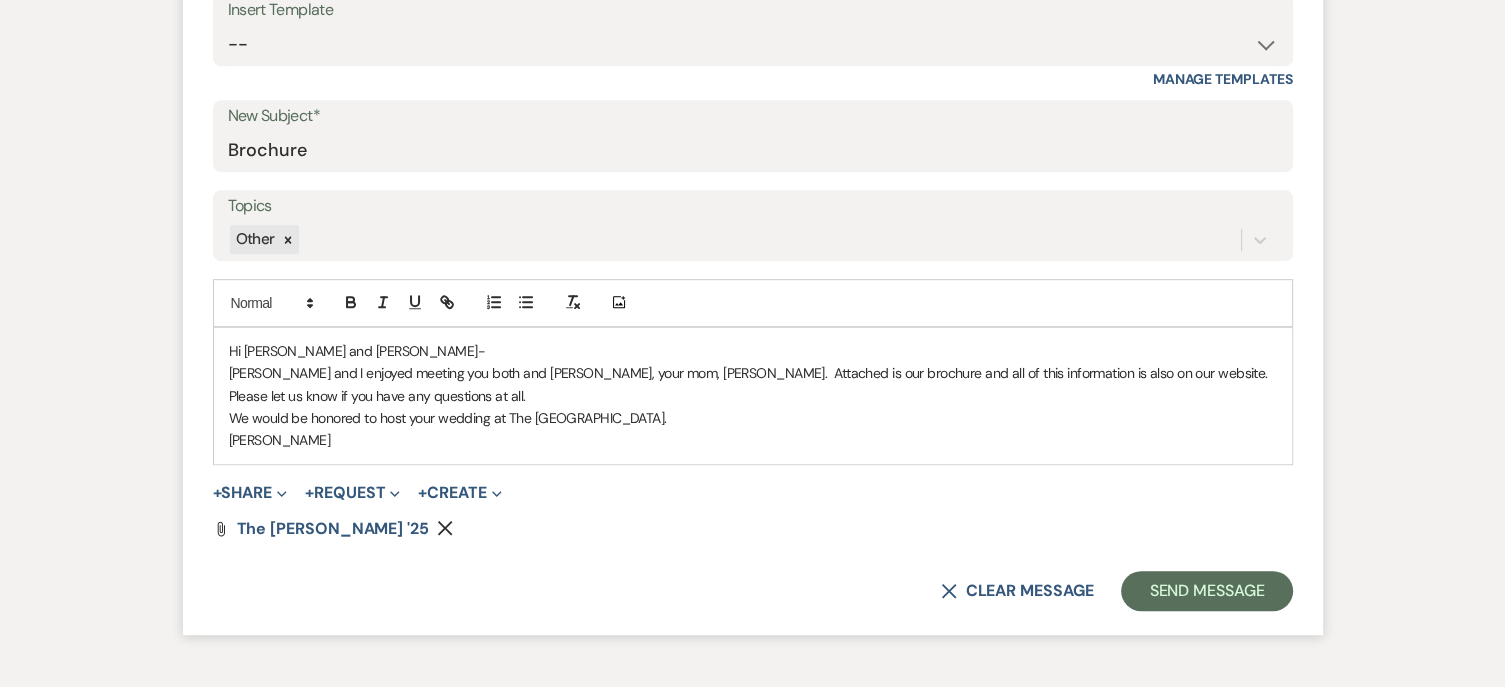 click on "[PERSON_NAME] and I enjoyed meeting you both and [PERSON_NAME], your mom, [PERSON_NAME].  Attached is our brochure and all of this information is also on our website. Please let us know if you have any questions at all." at bounding box center [753, 384] 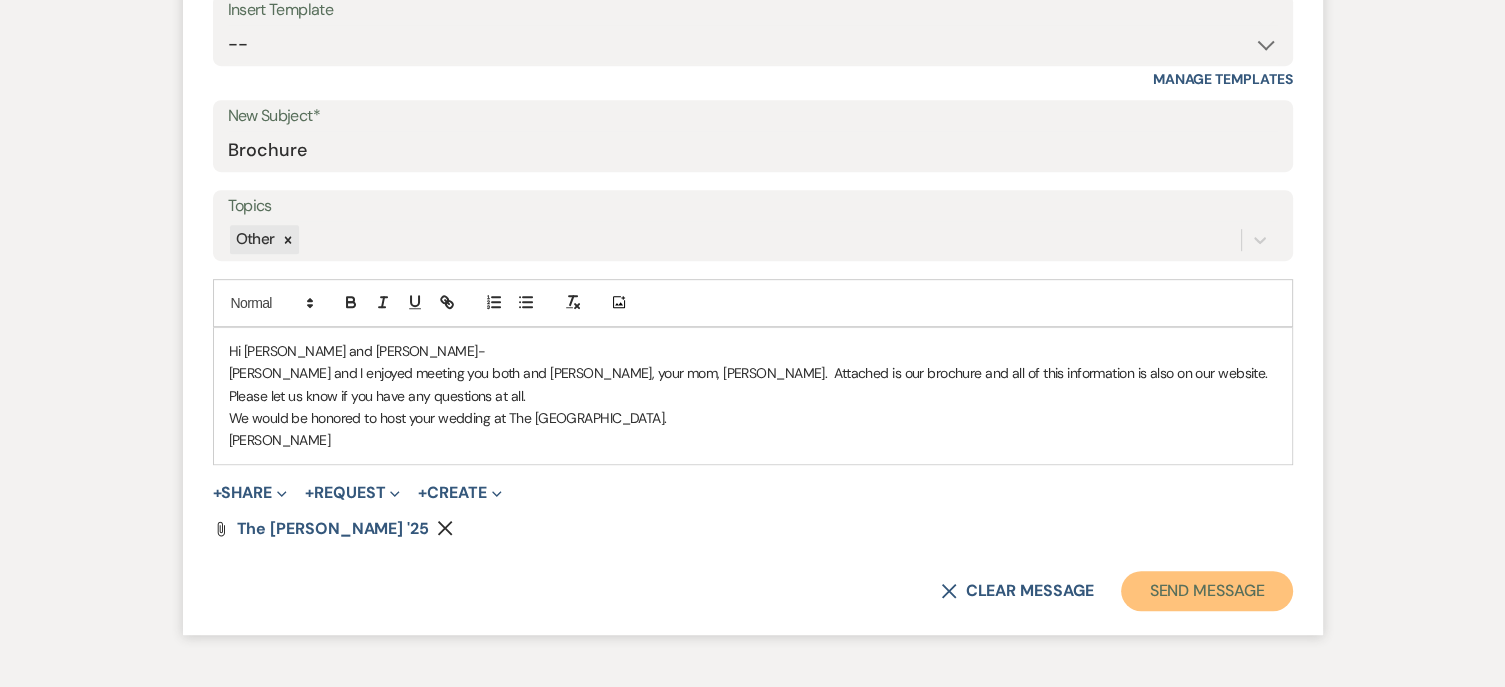 click on "Send Message" at bounding box center (1206, 591) 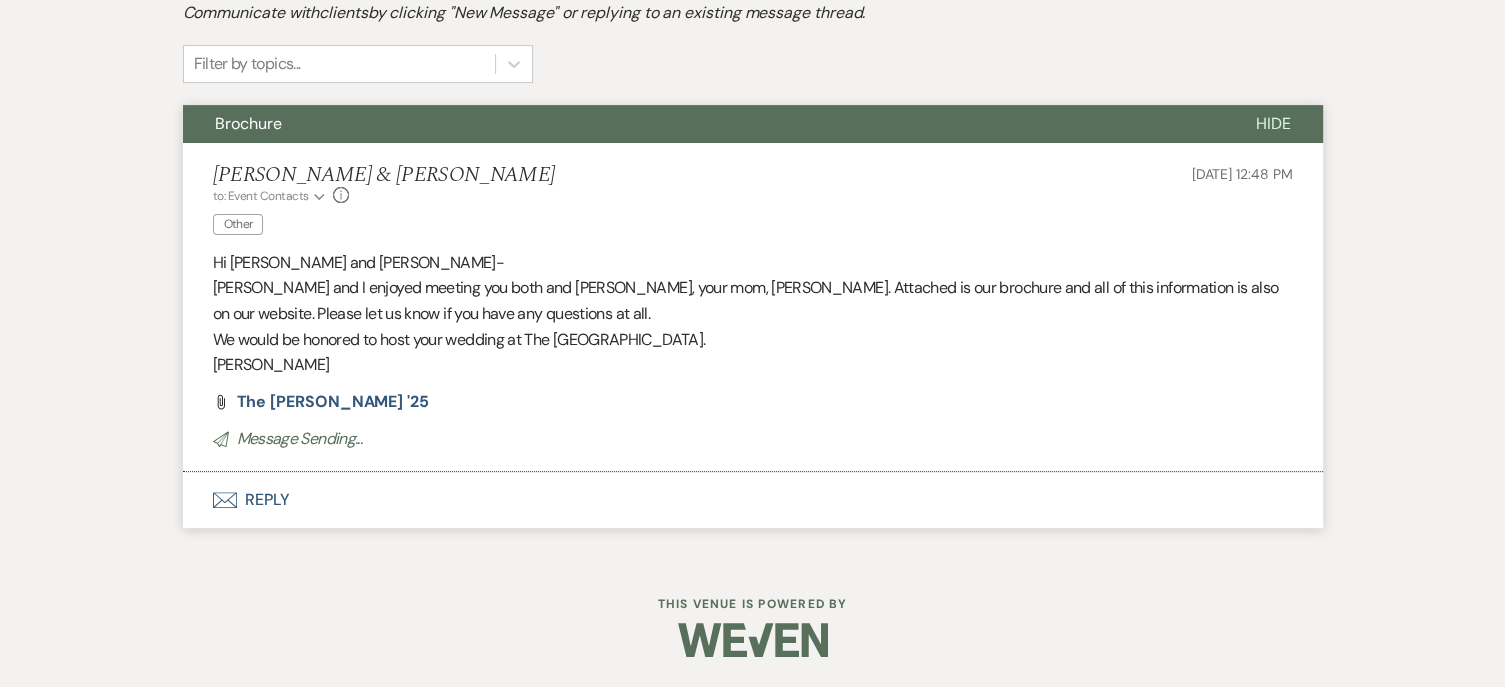 scroll, scrollTop: 208, scrollLeft: 0, axis: vertical 